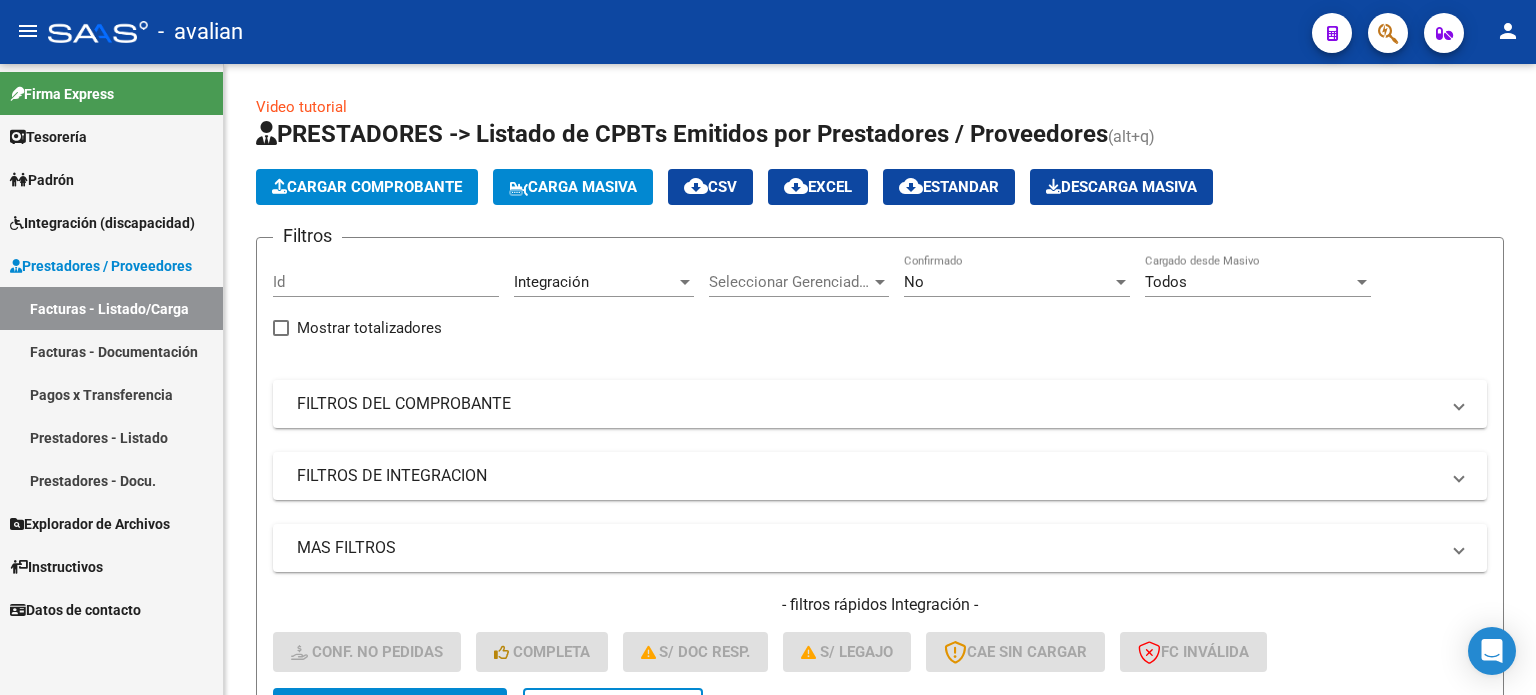 scroll, scrollTop: 0, scrollLeft: 0, axis: both 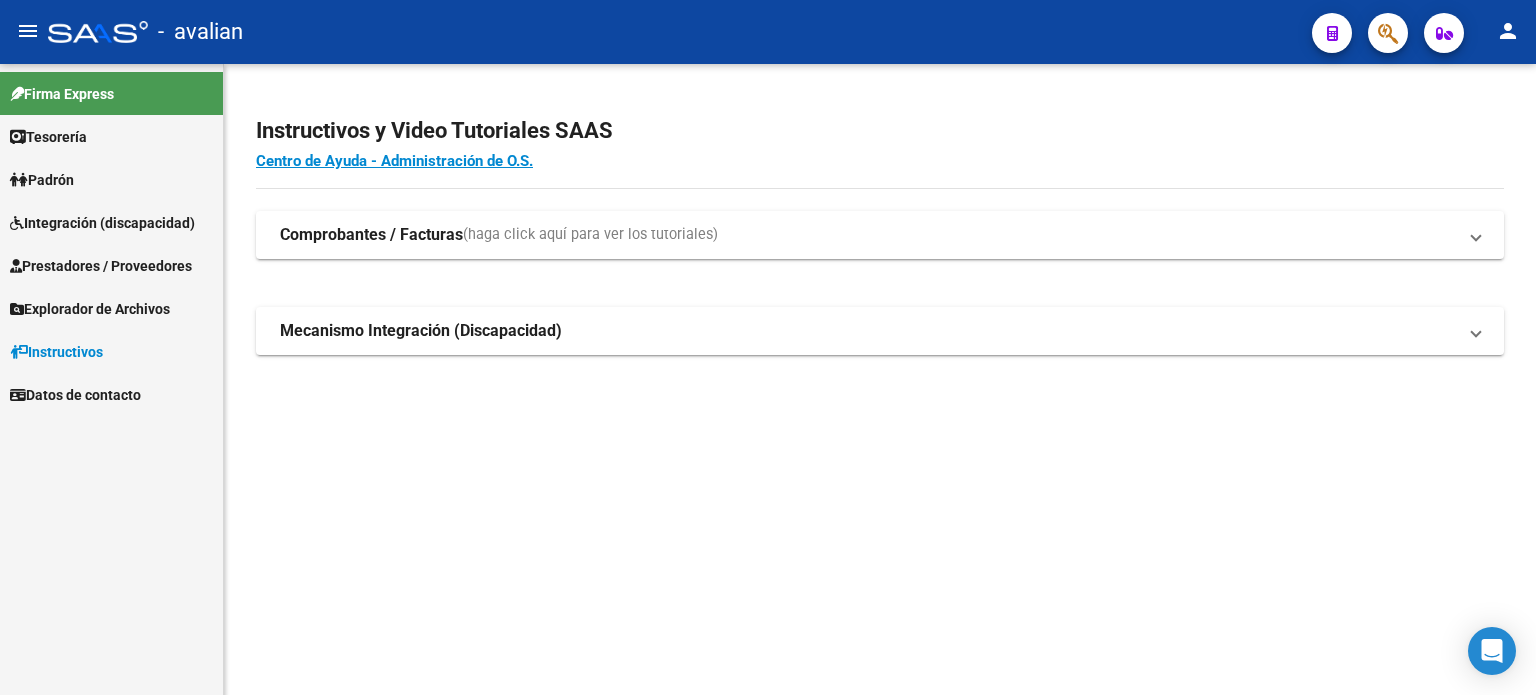 click on "Integración (discapacidad)" at bounding box center [102, 223] 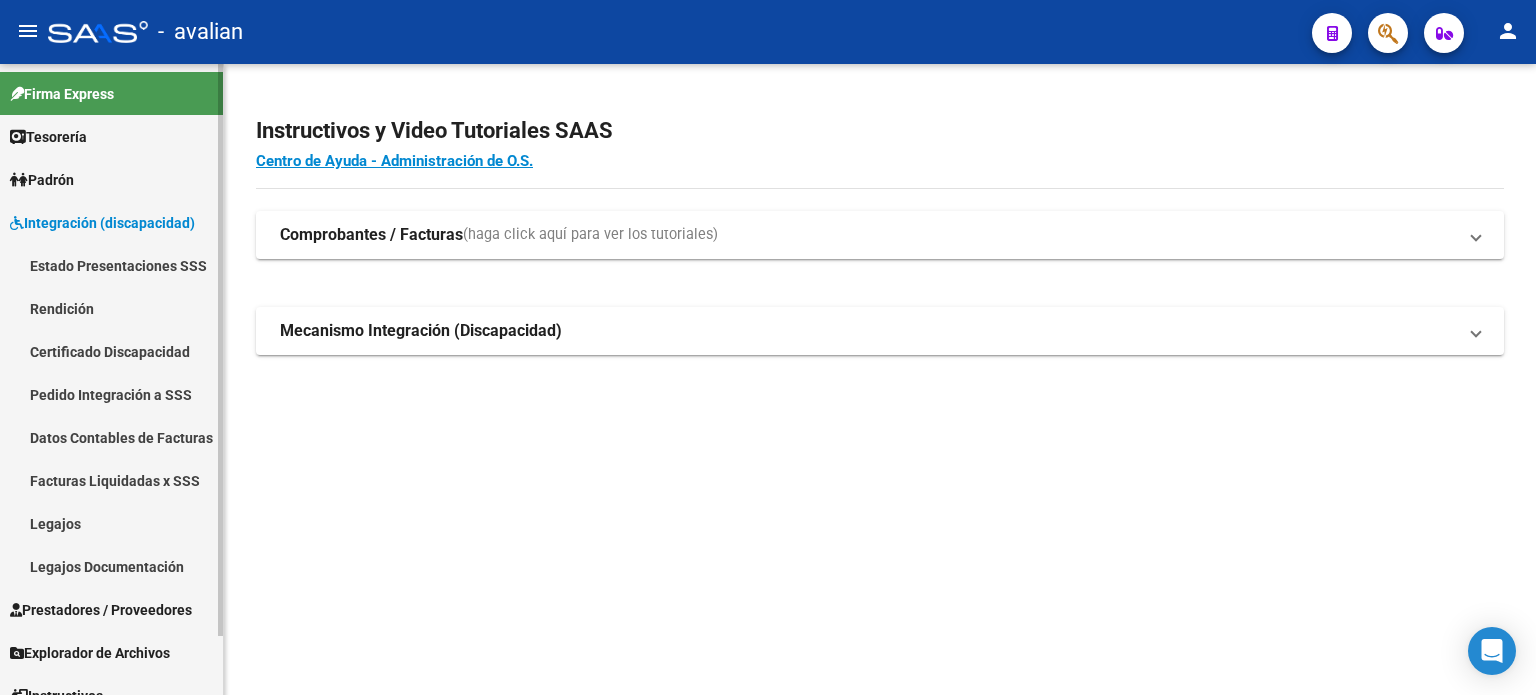 click on "Pedido Integración a SSS" at bounding box center [111, 394] 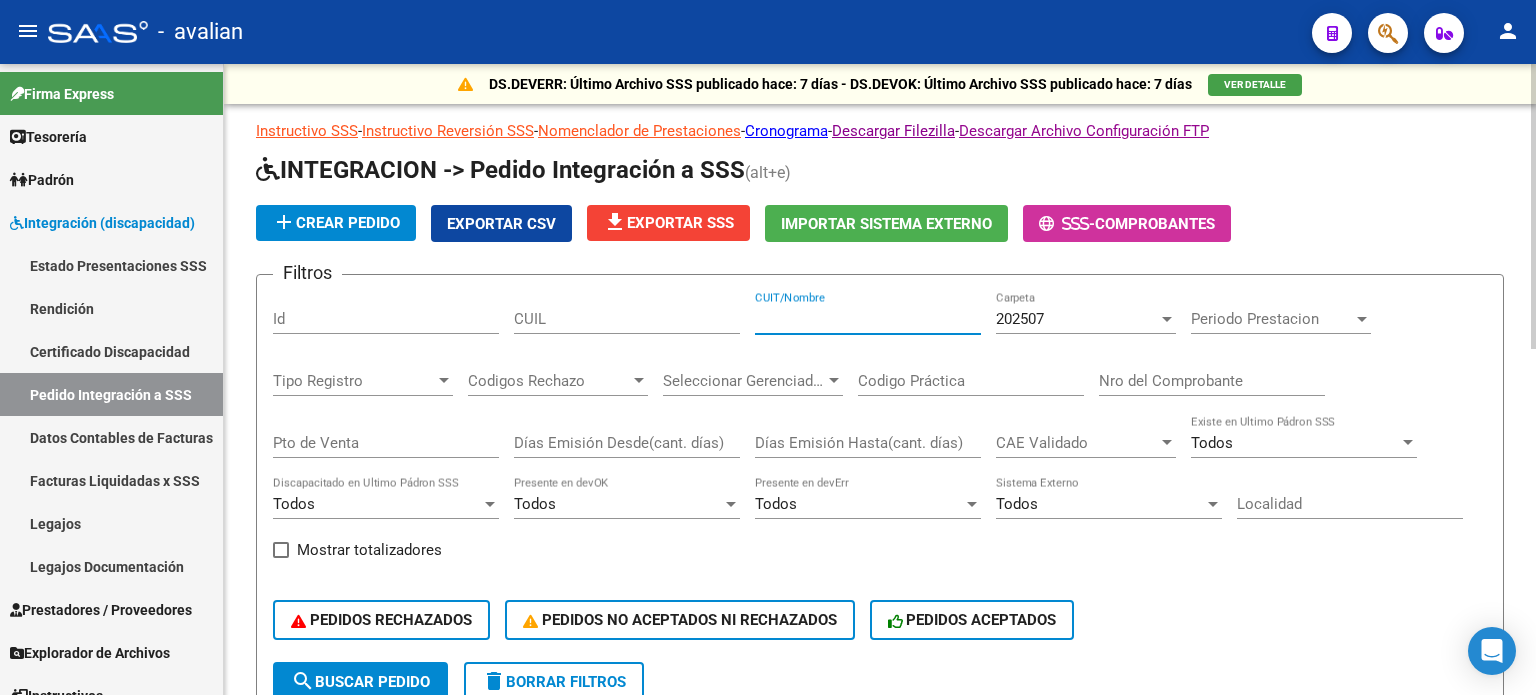click on "CUIT/Nombre" at bounding box center [868, 319] 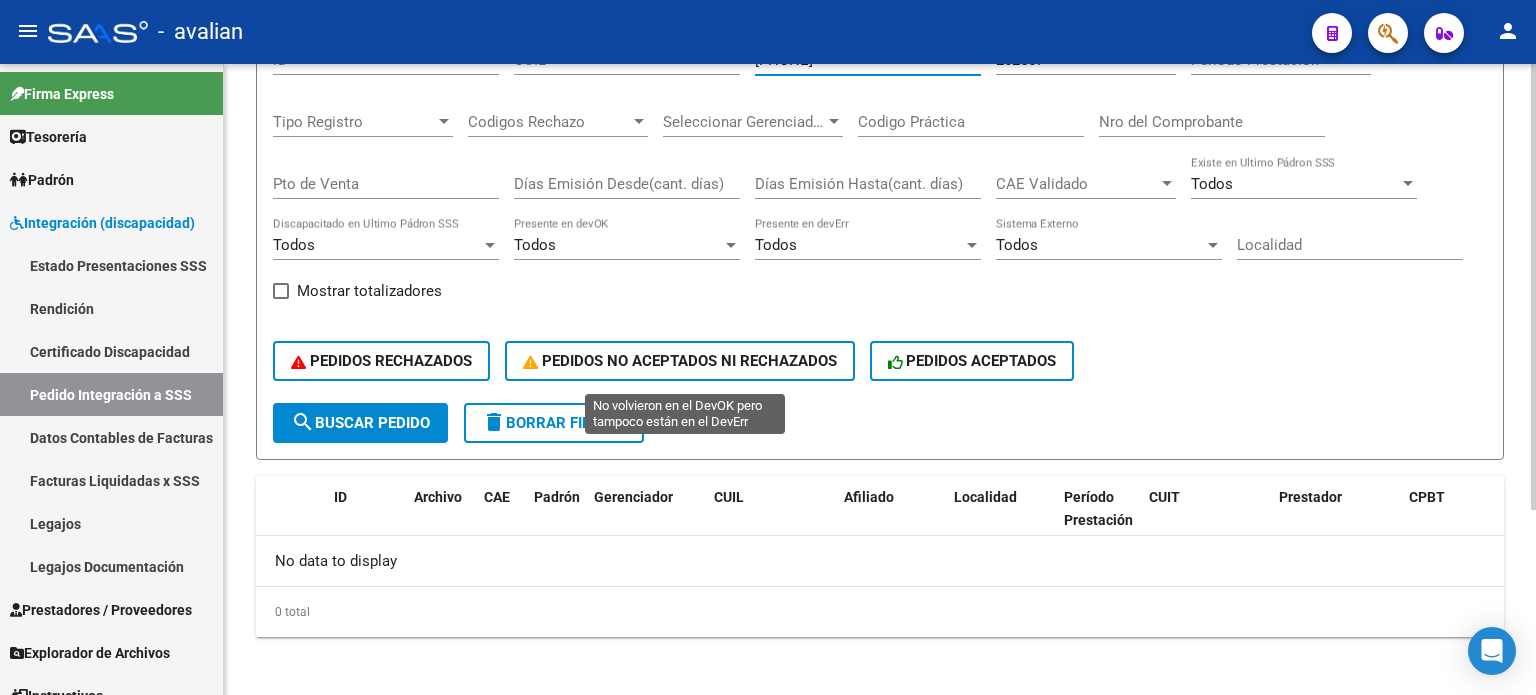 scroll, scrollTop: 260, scrollLeft: 0, axis: vertical 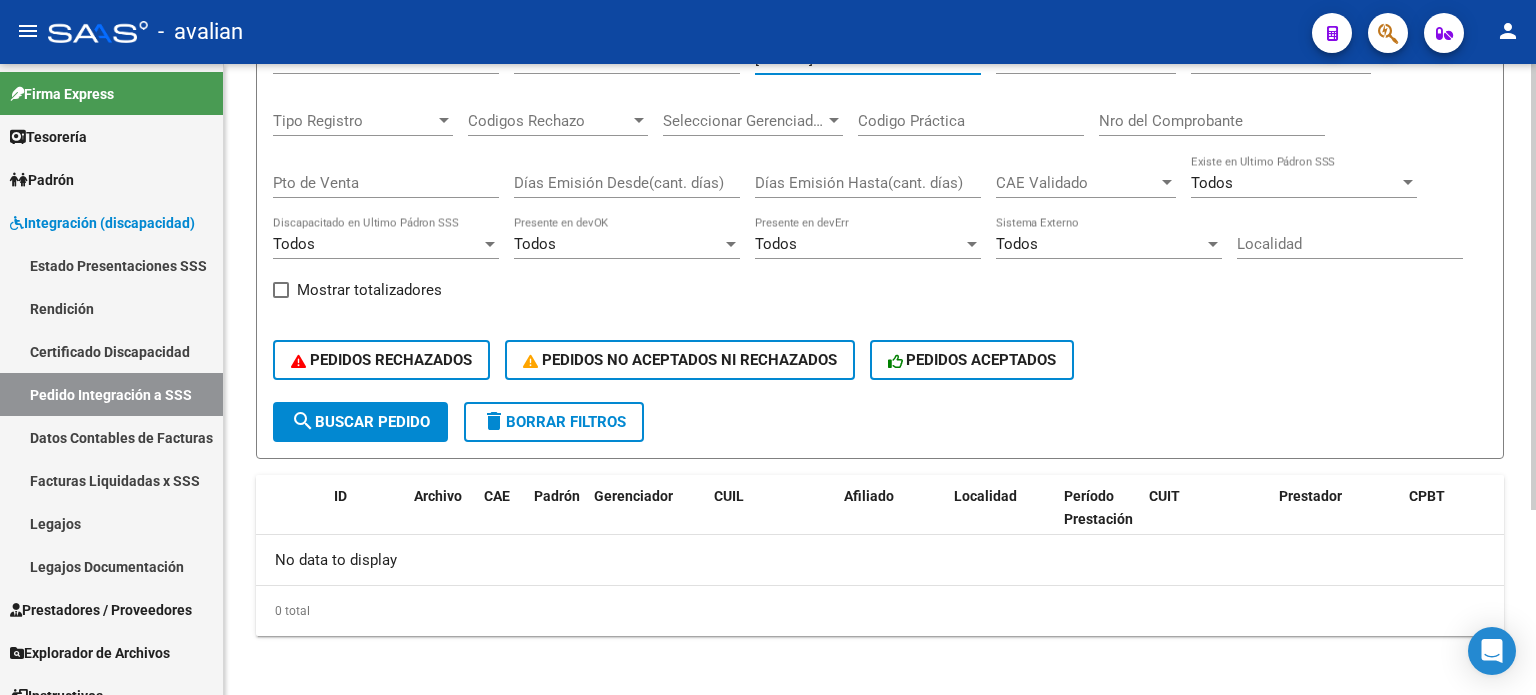 type on "[PHONE]" 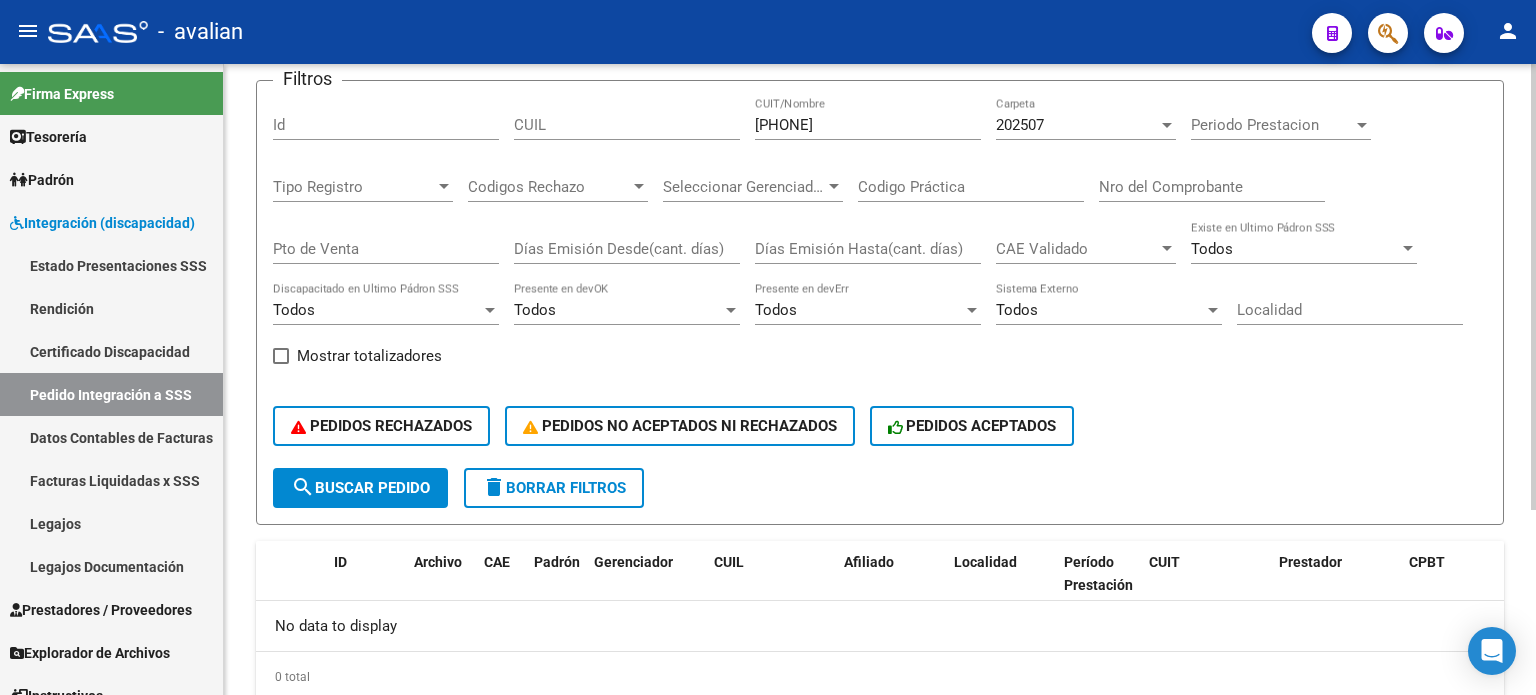 scroll, scrollTop: 127, scrollLeft: 0, axis: vertical 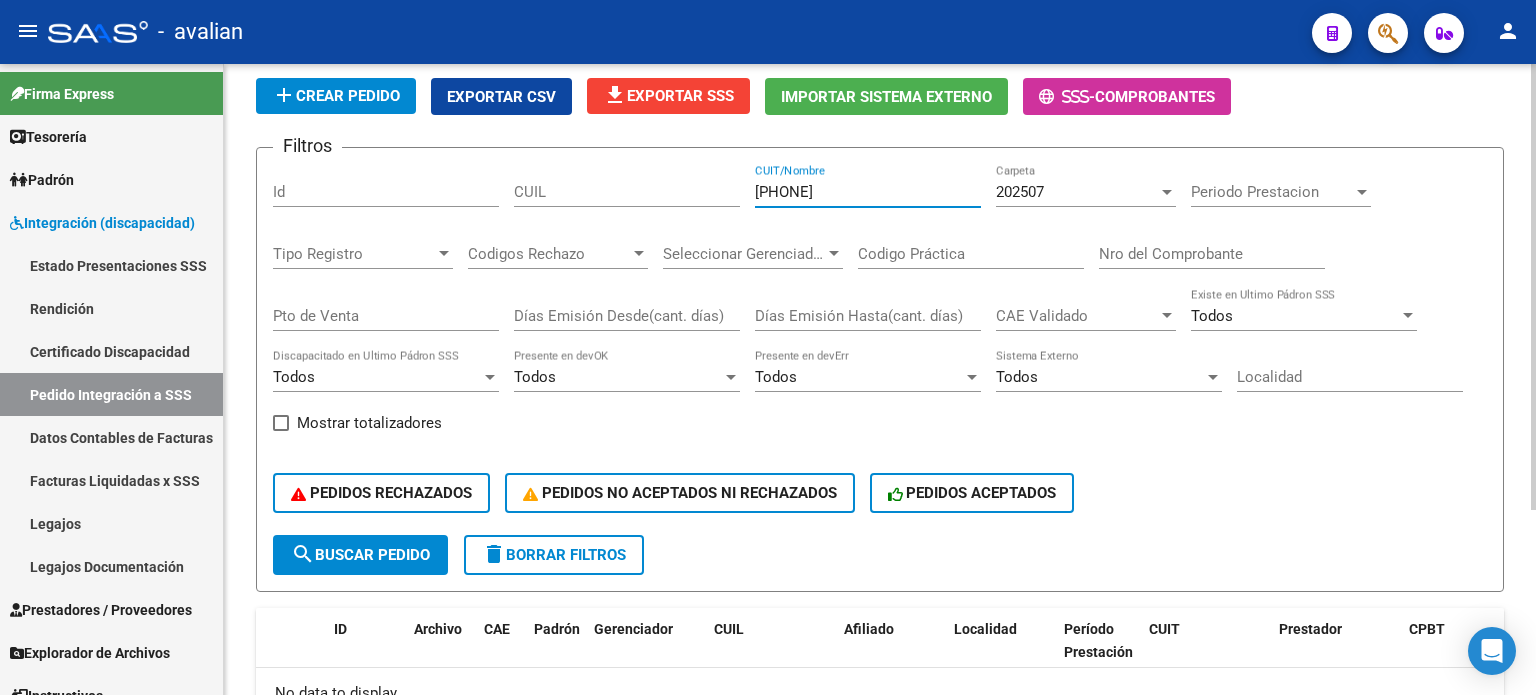 drag, startPoint x: 872, startPoint y: 184, endPoint x: 715, endPoint y: 199, distance: 157.71494 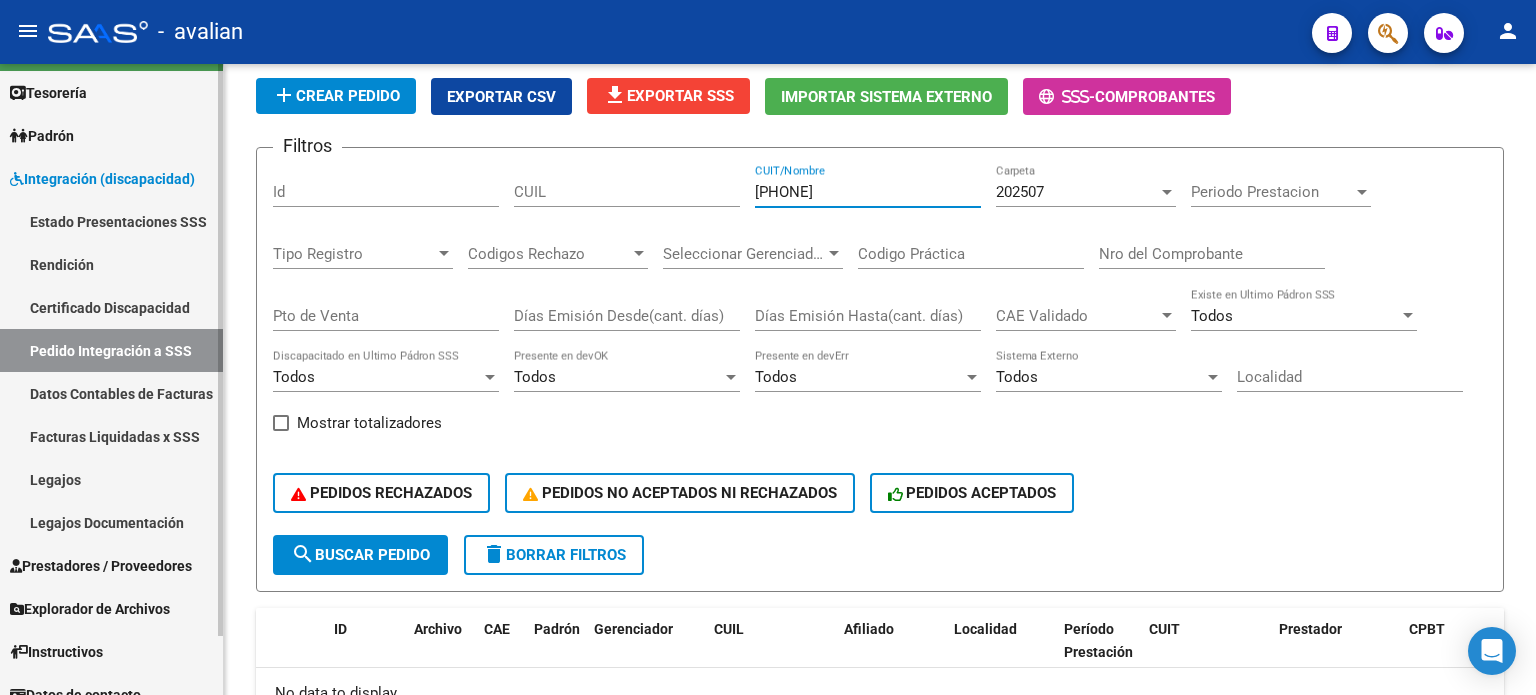 scroll, scrollTop: 64, scrollLeft: 0, axis: vertical 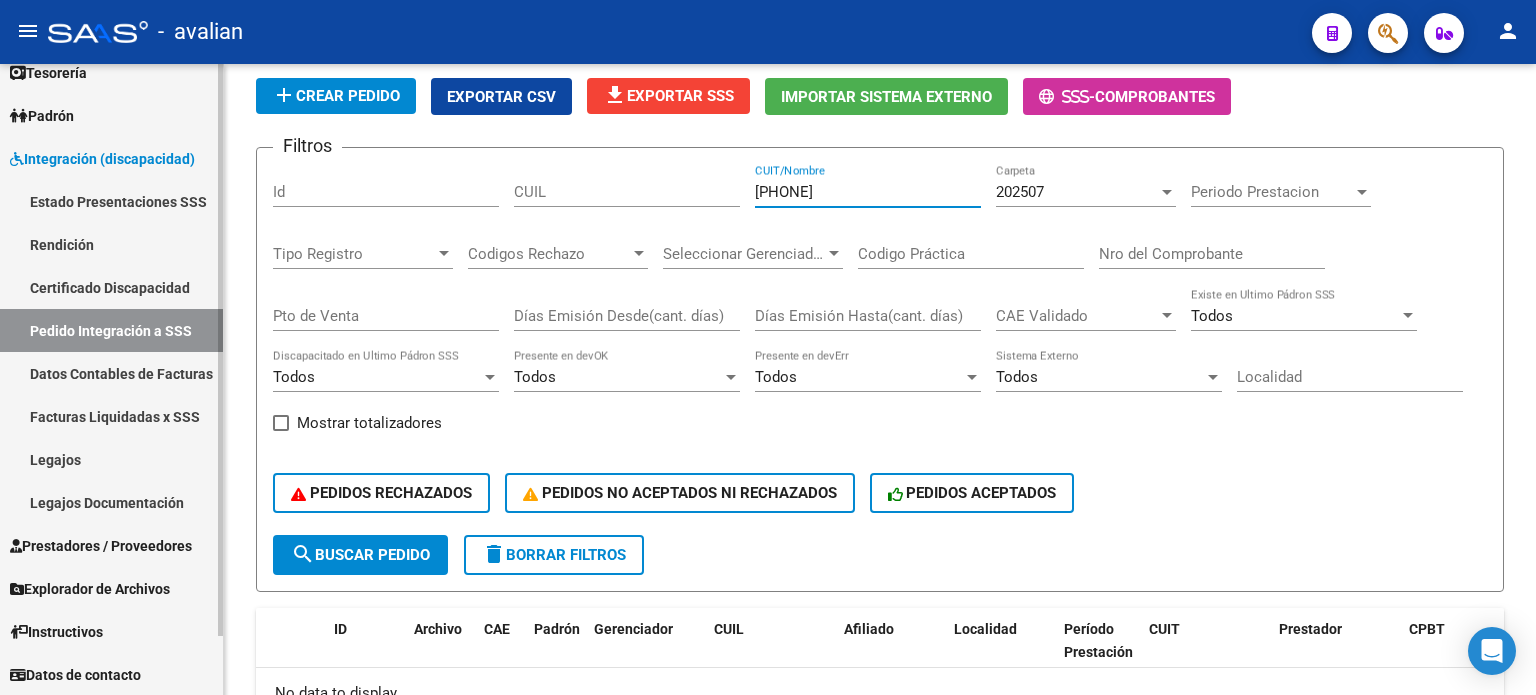click on "Prestadores / Proveedores" at bounding box center [101, 546] 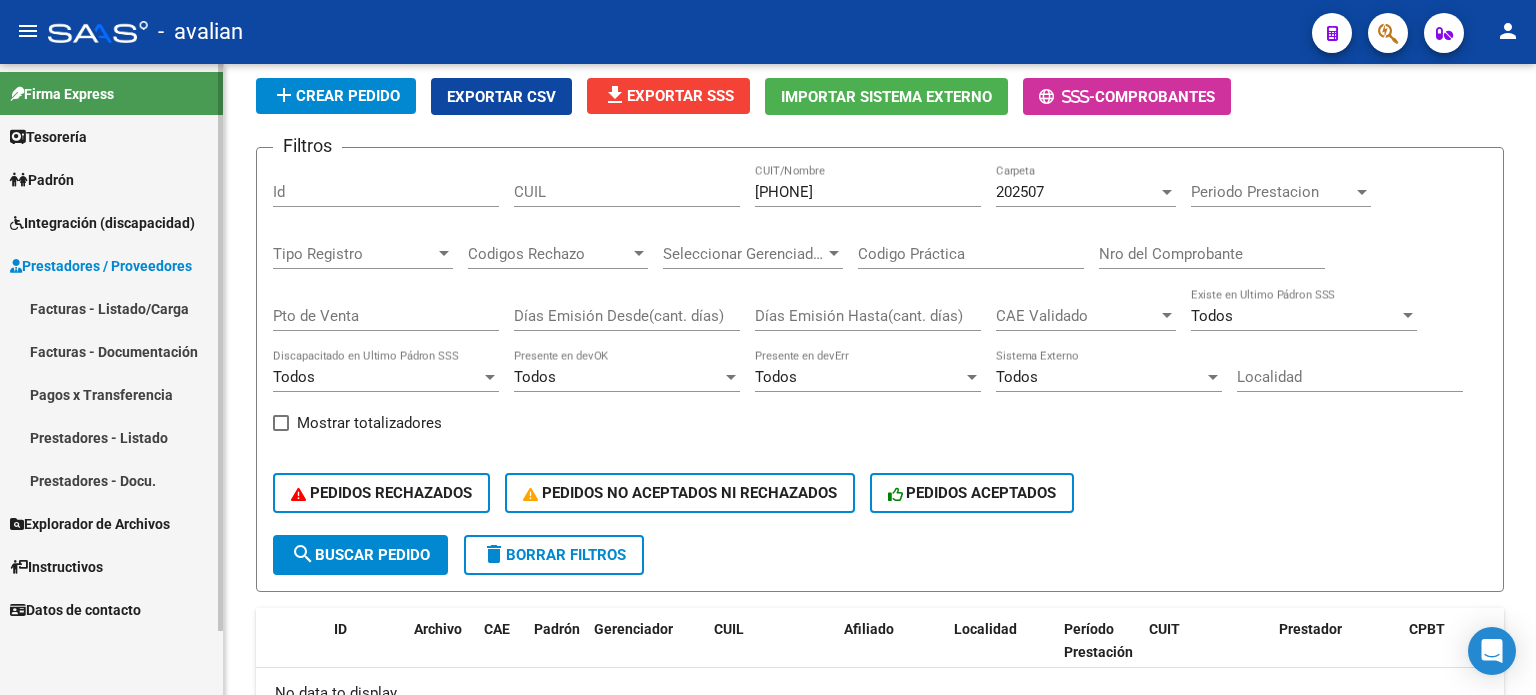 scroll, scrollTop: 0, scrollLeft: 0, axis: both 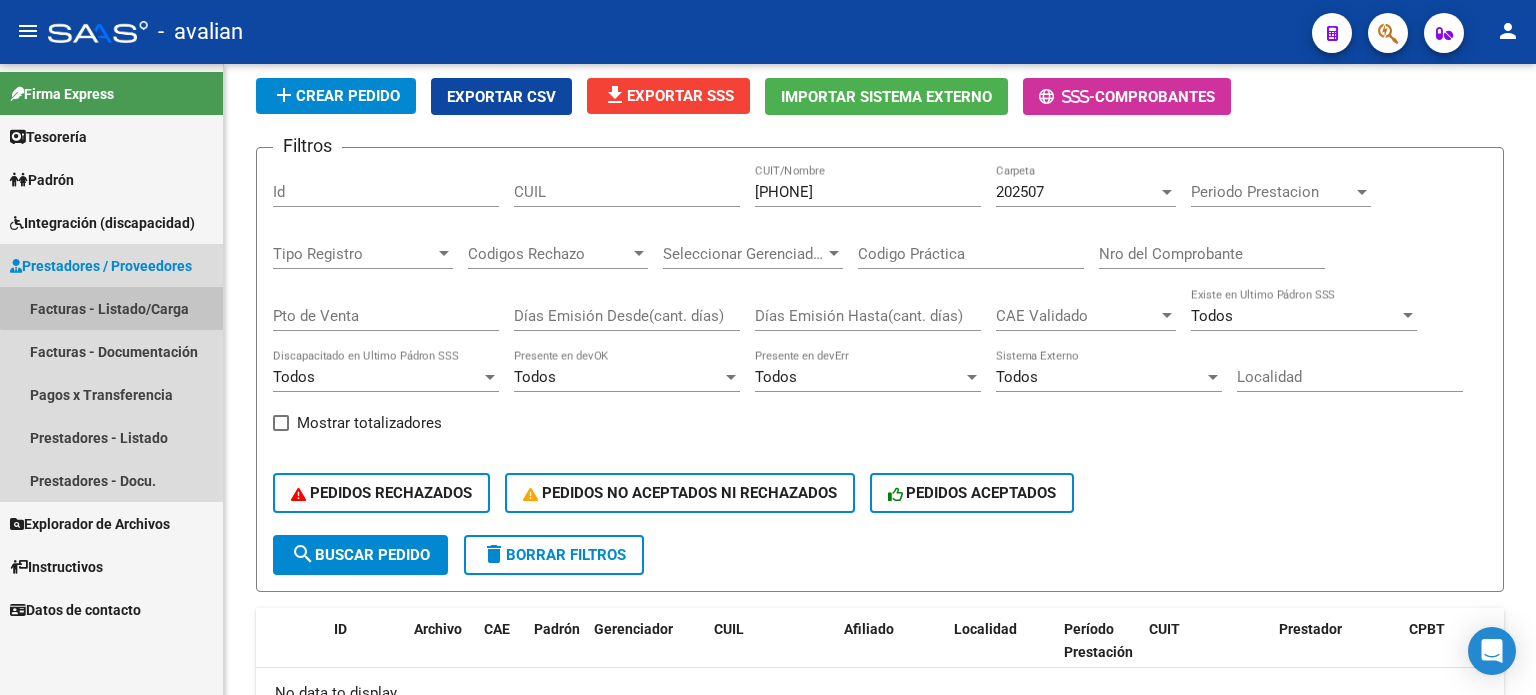 click on "Facturas - Listado/Carga" at bounding box center (111, 308) 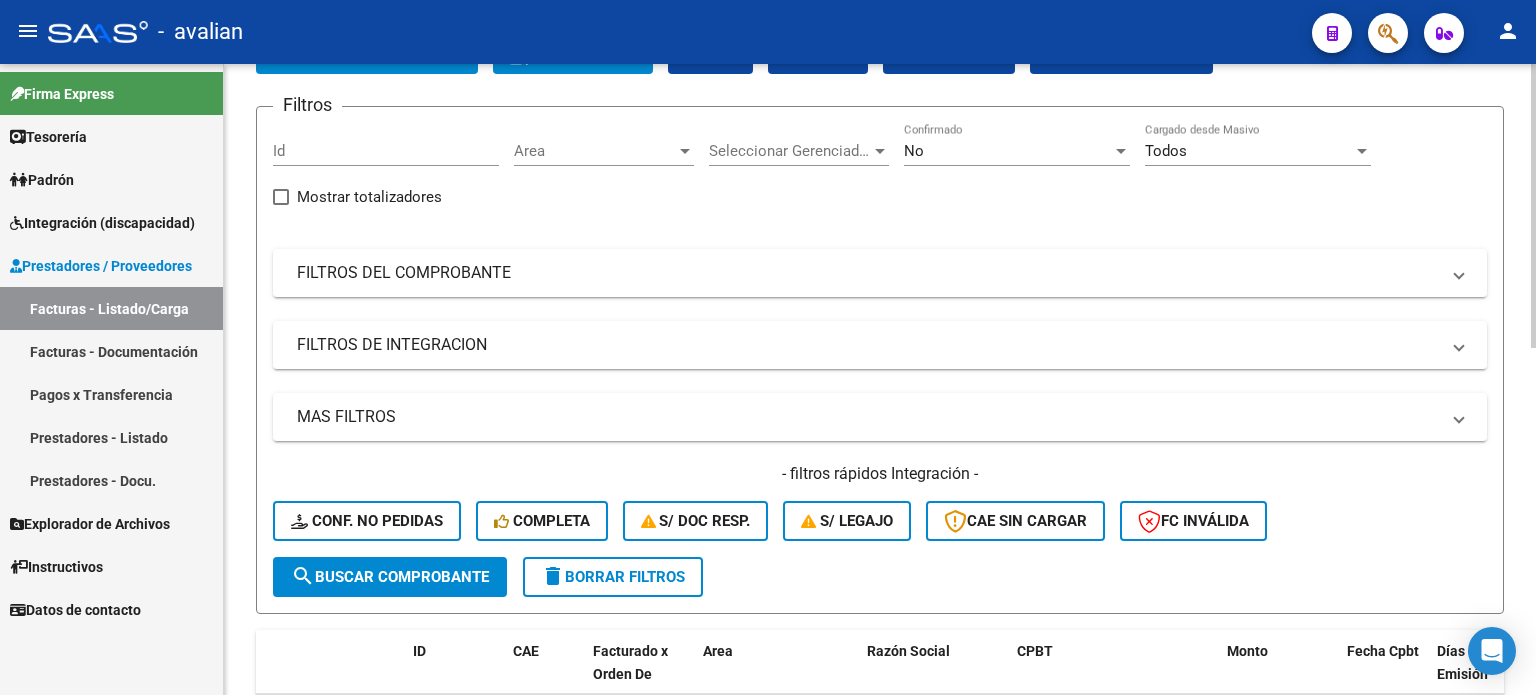 scroll, scrollTop: 133, scrollLeft: 0, axis: vertical 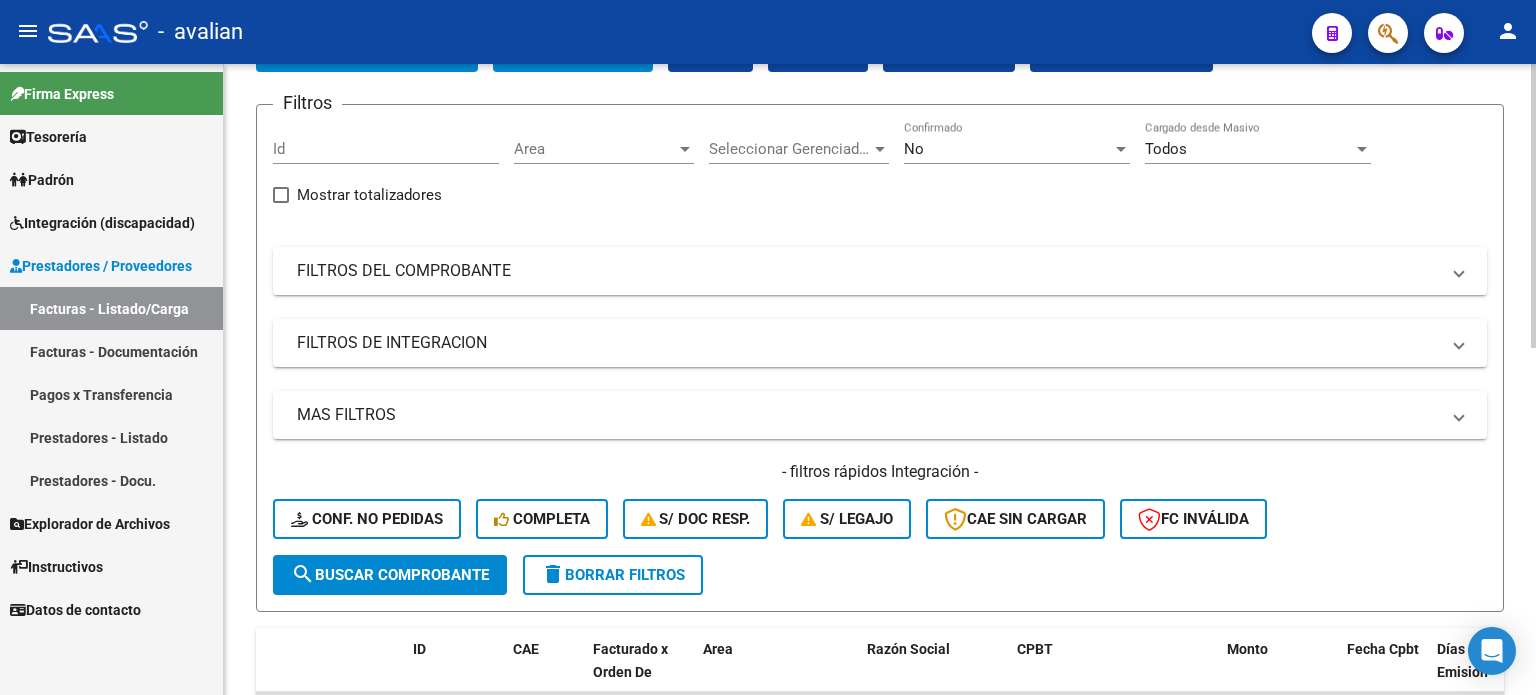 click on "FILTROS DEL COMPROBANTE" at bounding box center [868, 271] 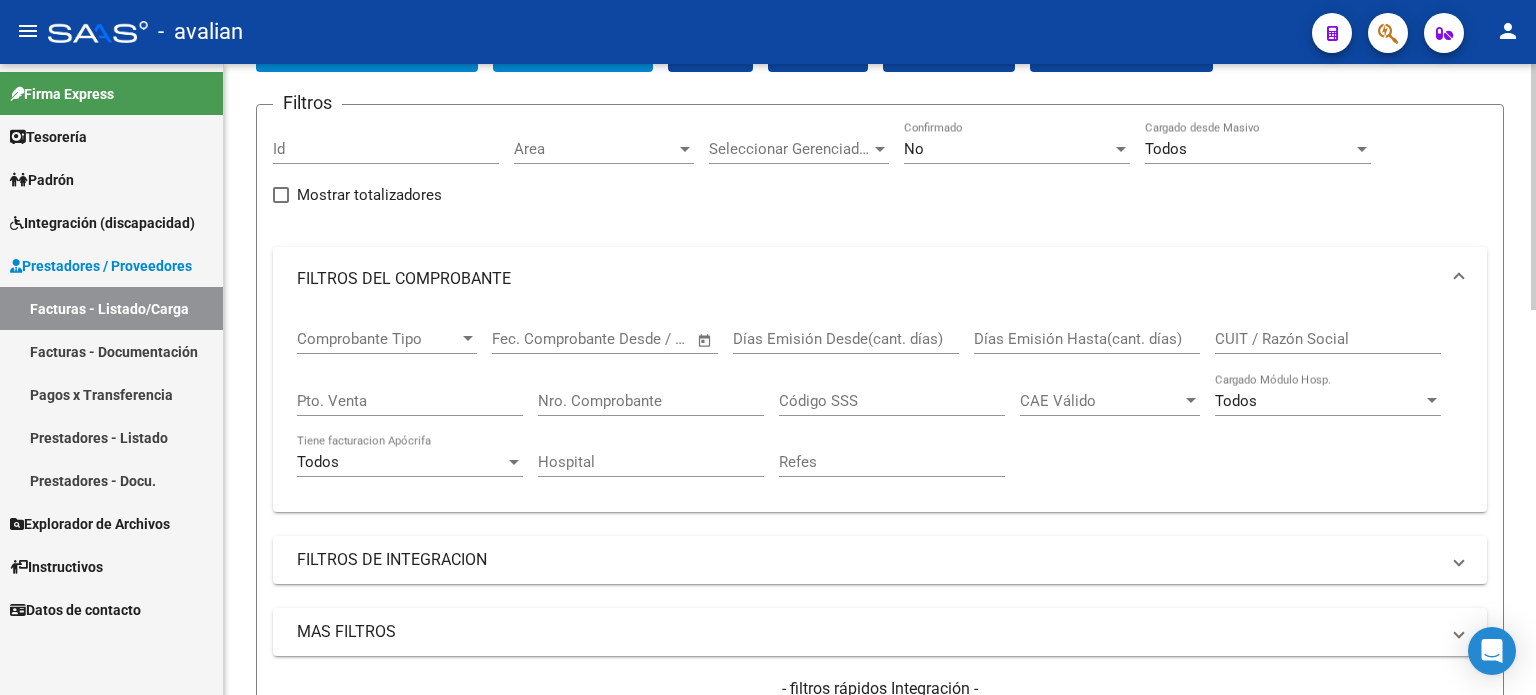 click on "CUIT / Razón Social" at bounding box center [1328, 339] 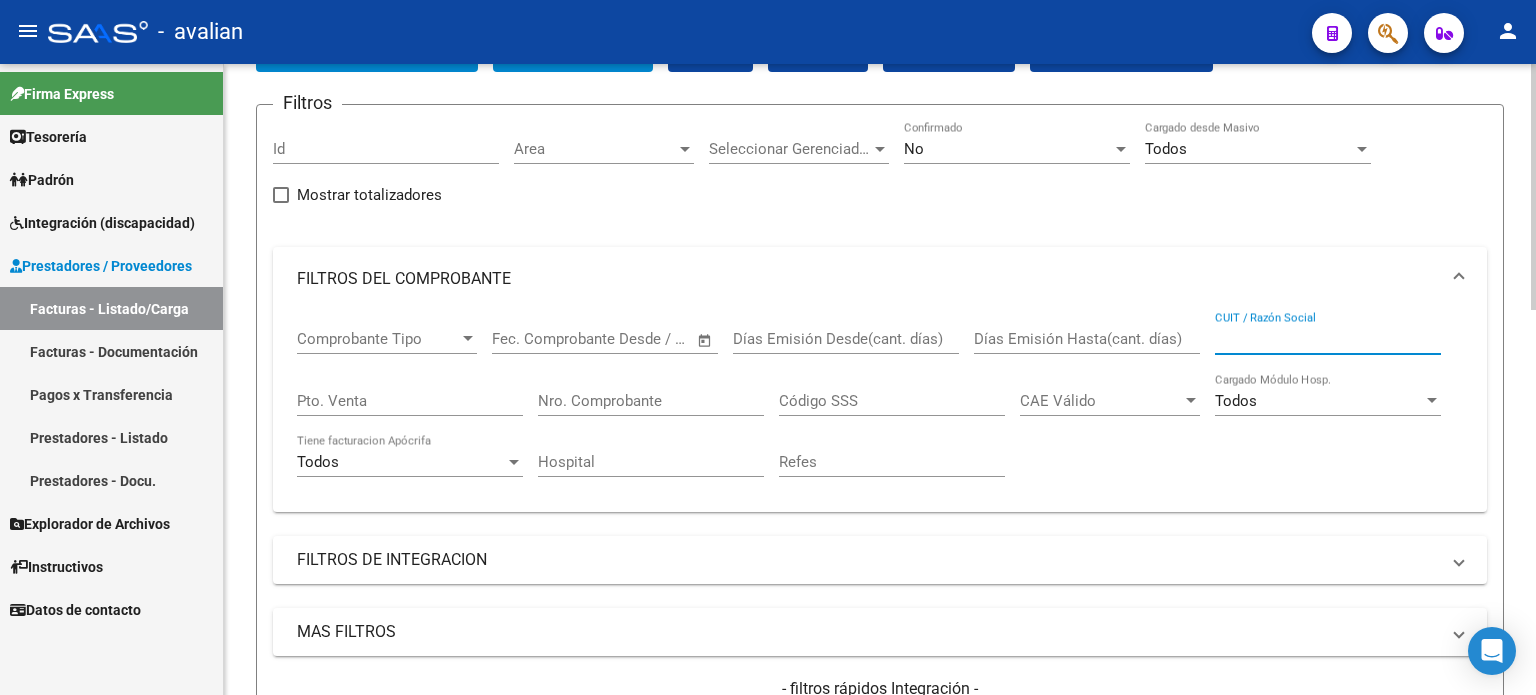 paste on "[PHONE]" 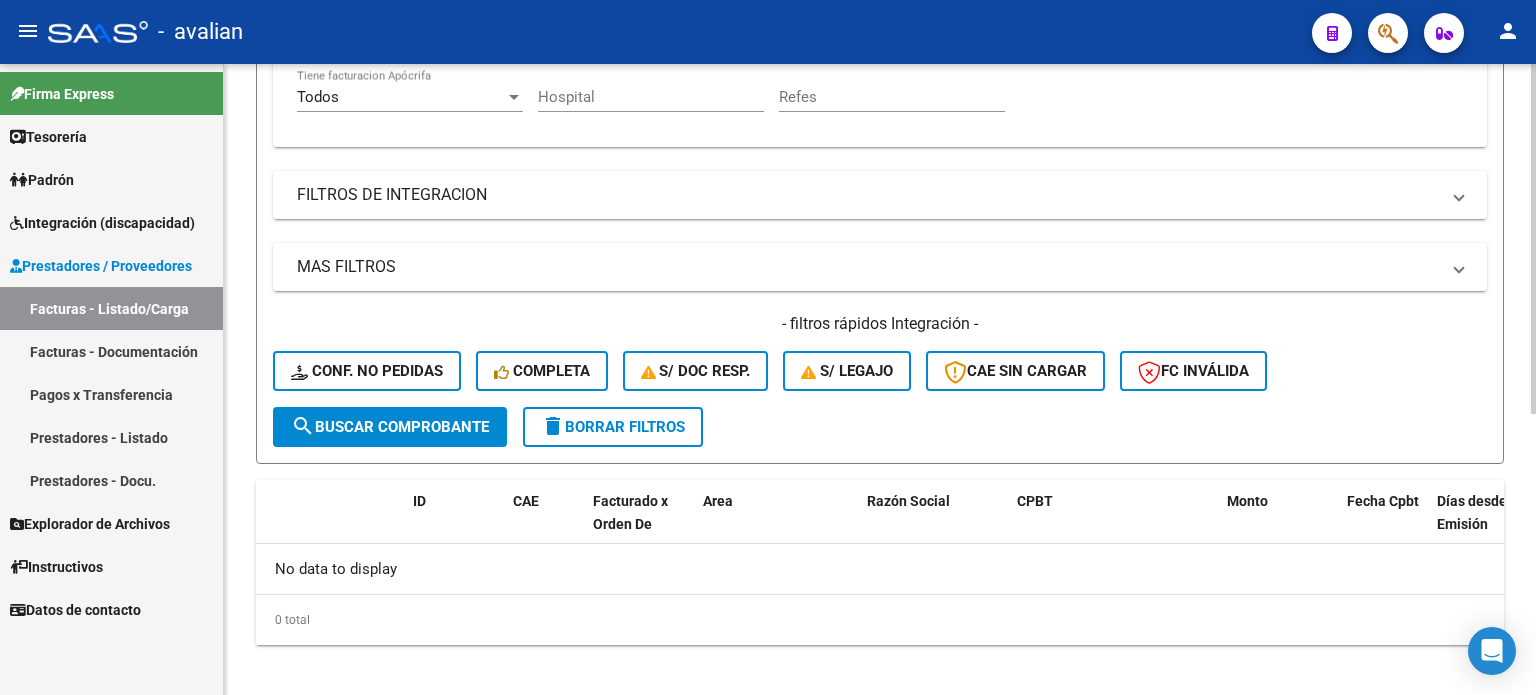 scroll, scrollTop: 508, scrollLeft: 0, axis: vertical 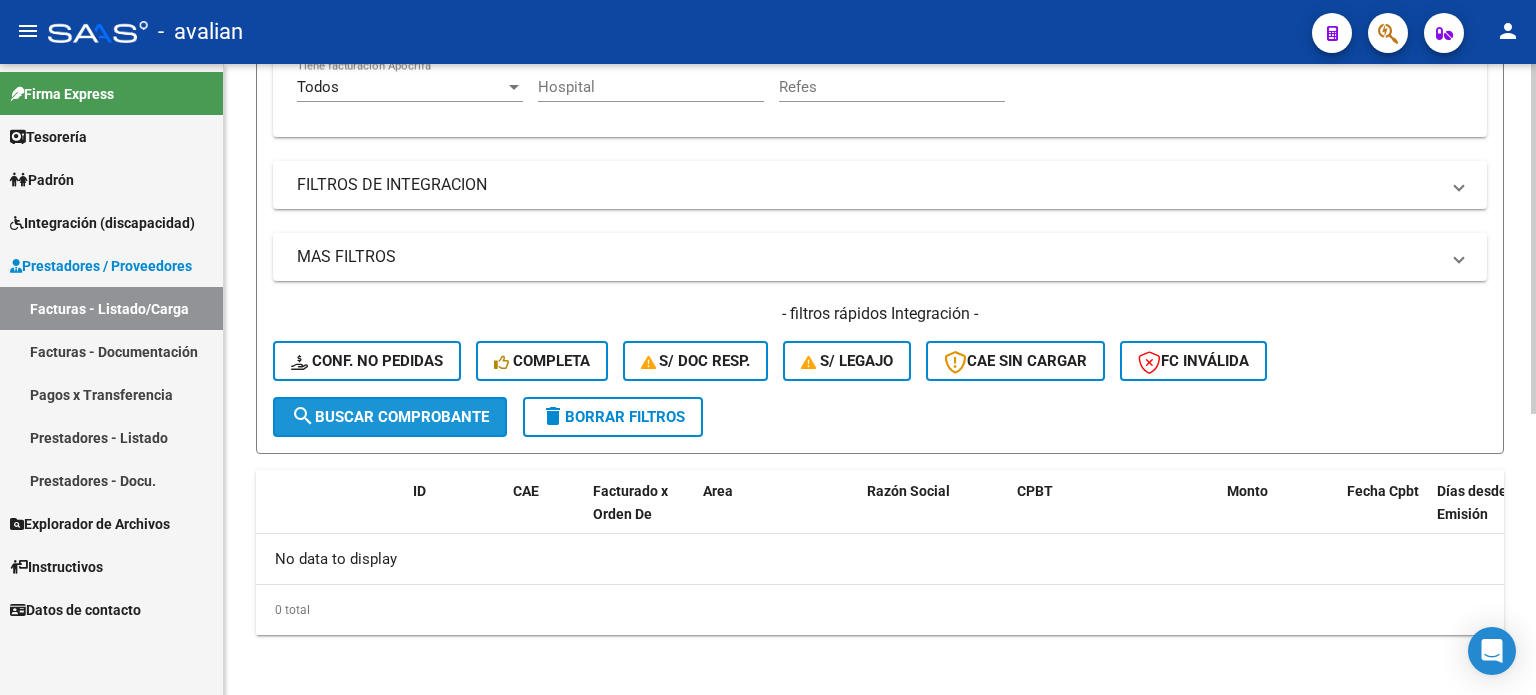 click on "search  Buscar Comprobante" 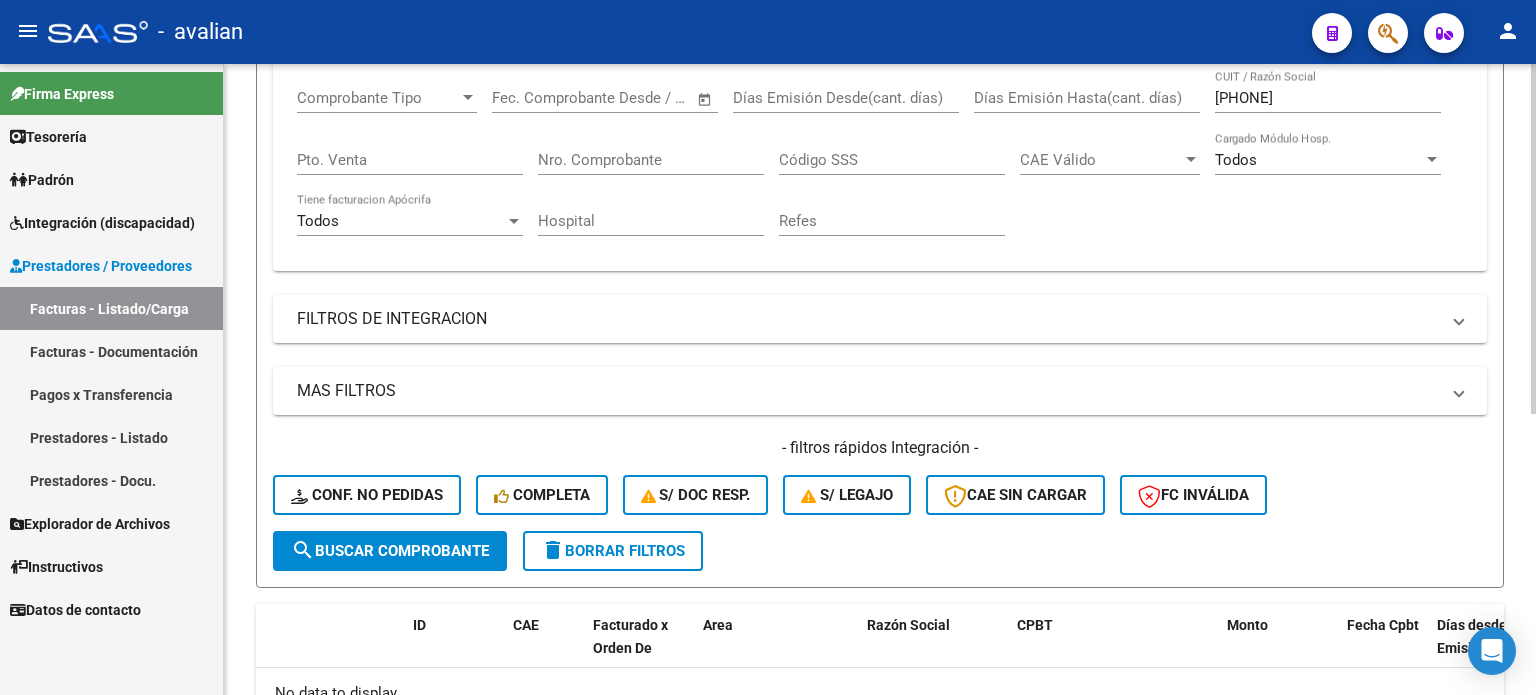 scroll, scrollTop: 308, scrollLeft: 0, axis: vertical 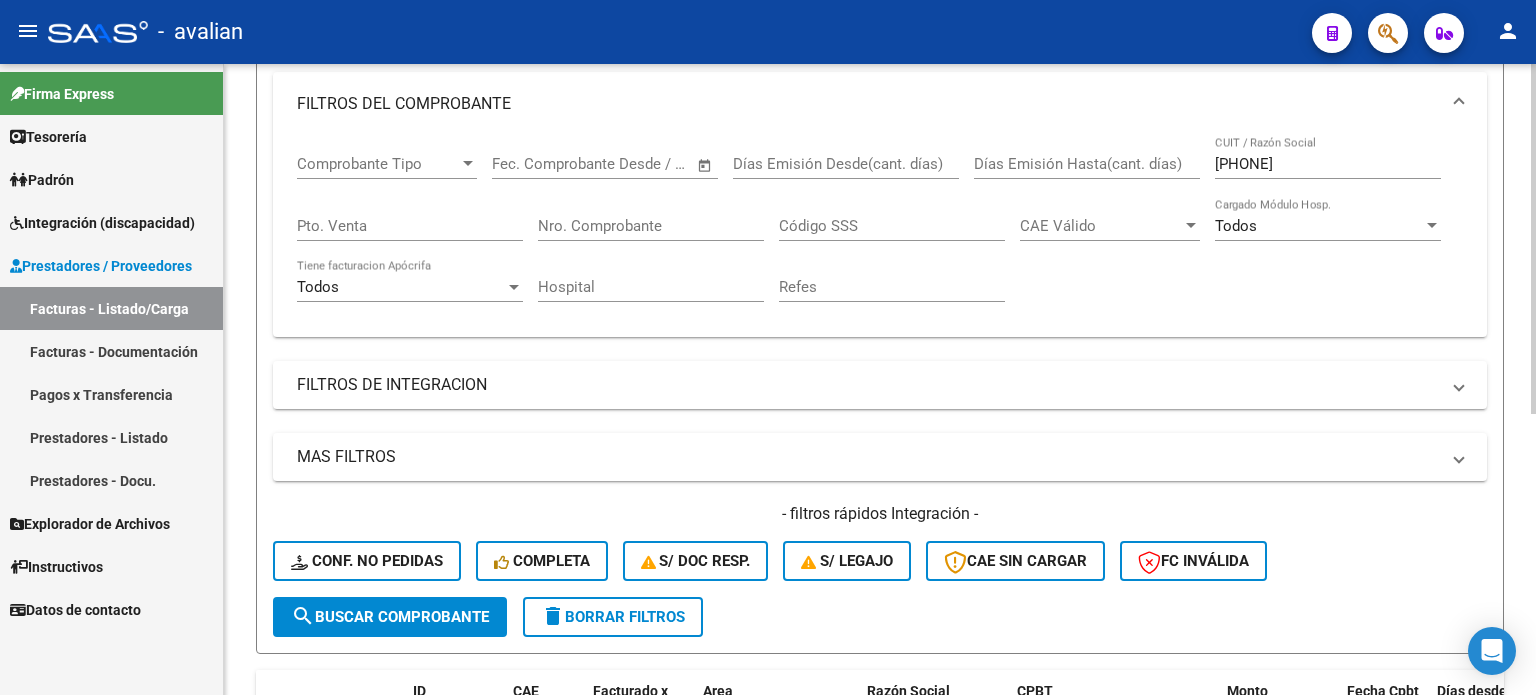 click on "[PHONE]" at bounding box center (1328, 164) 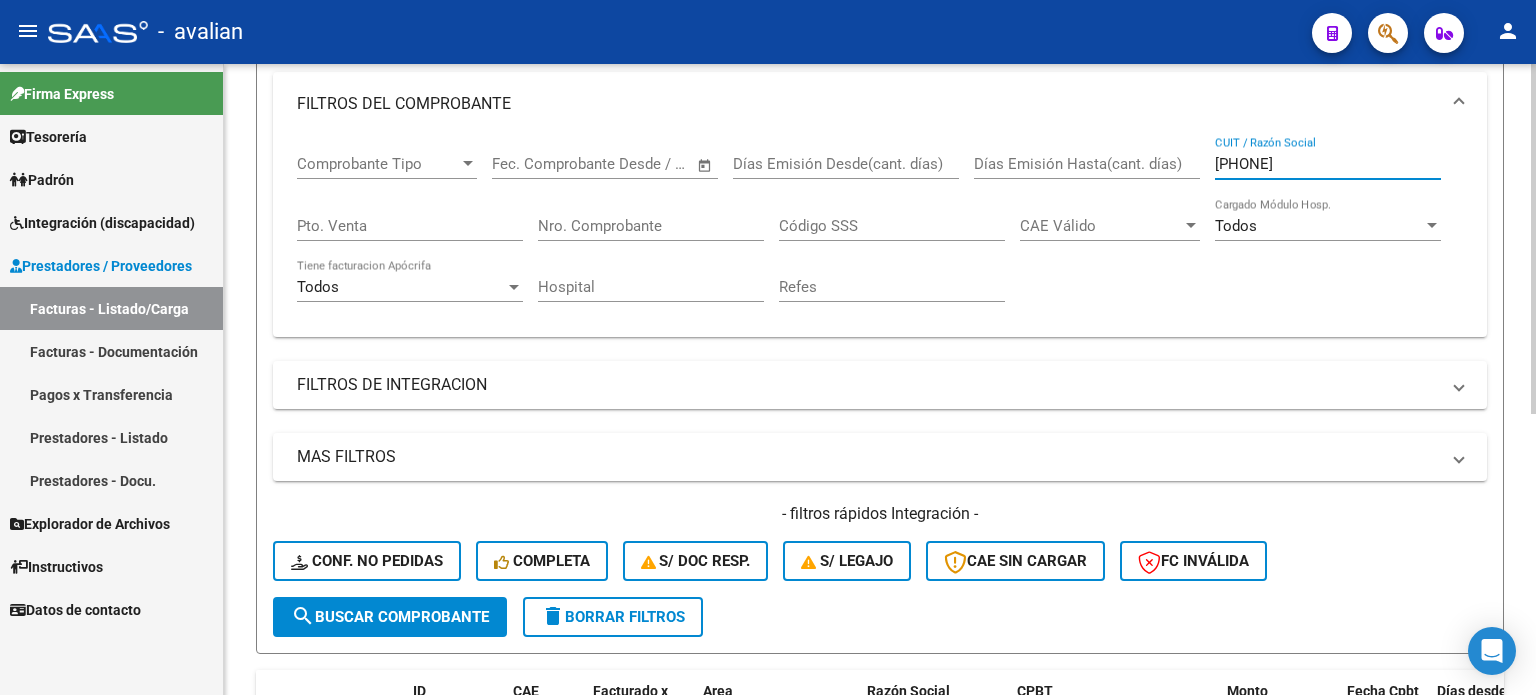 click on "[PHONE]" at bounding box center [1328, 164] 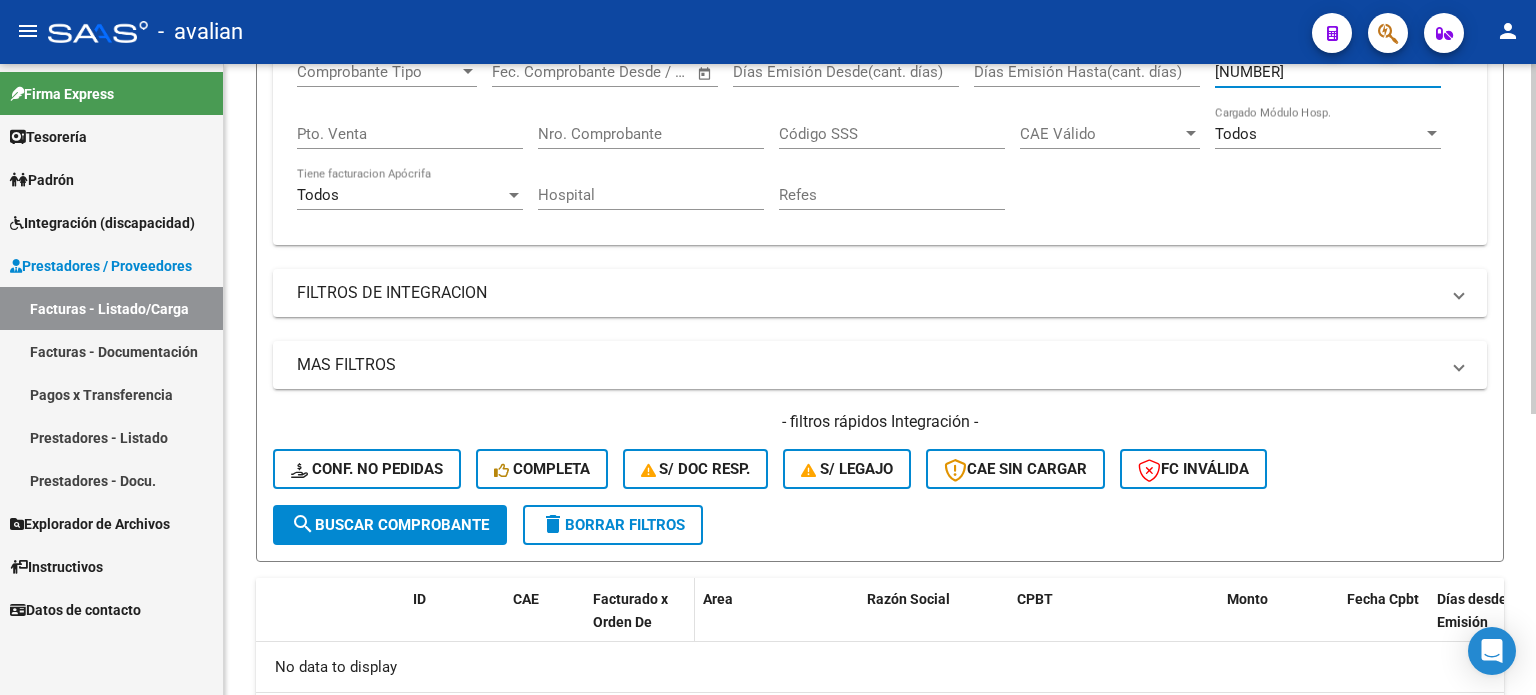 scroll, scrollTop: 441, scrollLeft: 0, axis: vertical 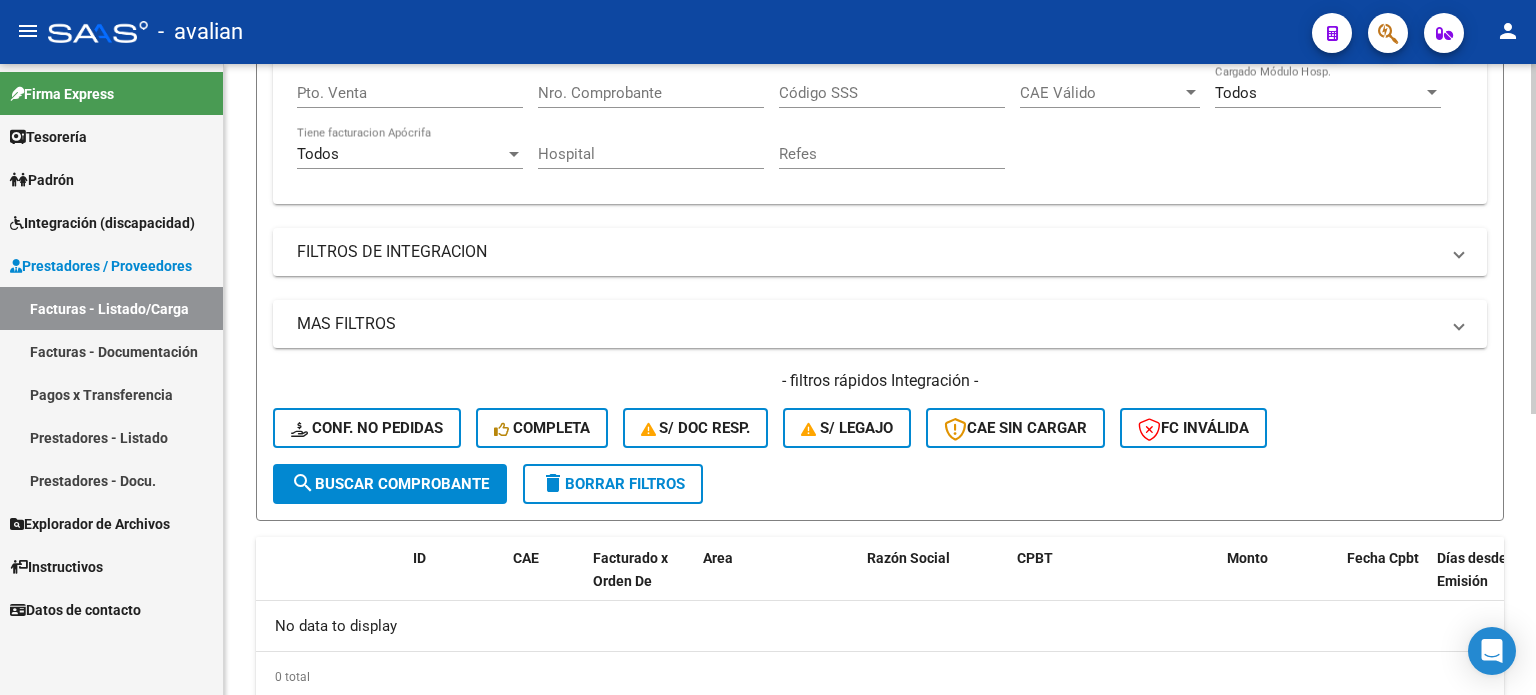type on "[NUMBER]" 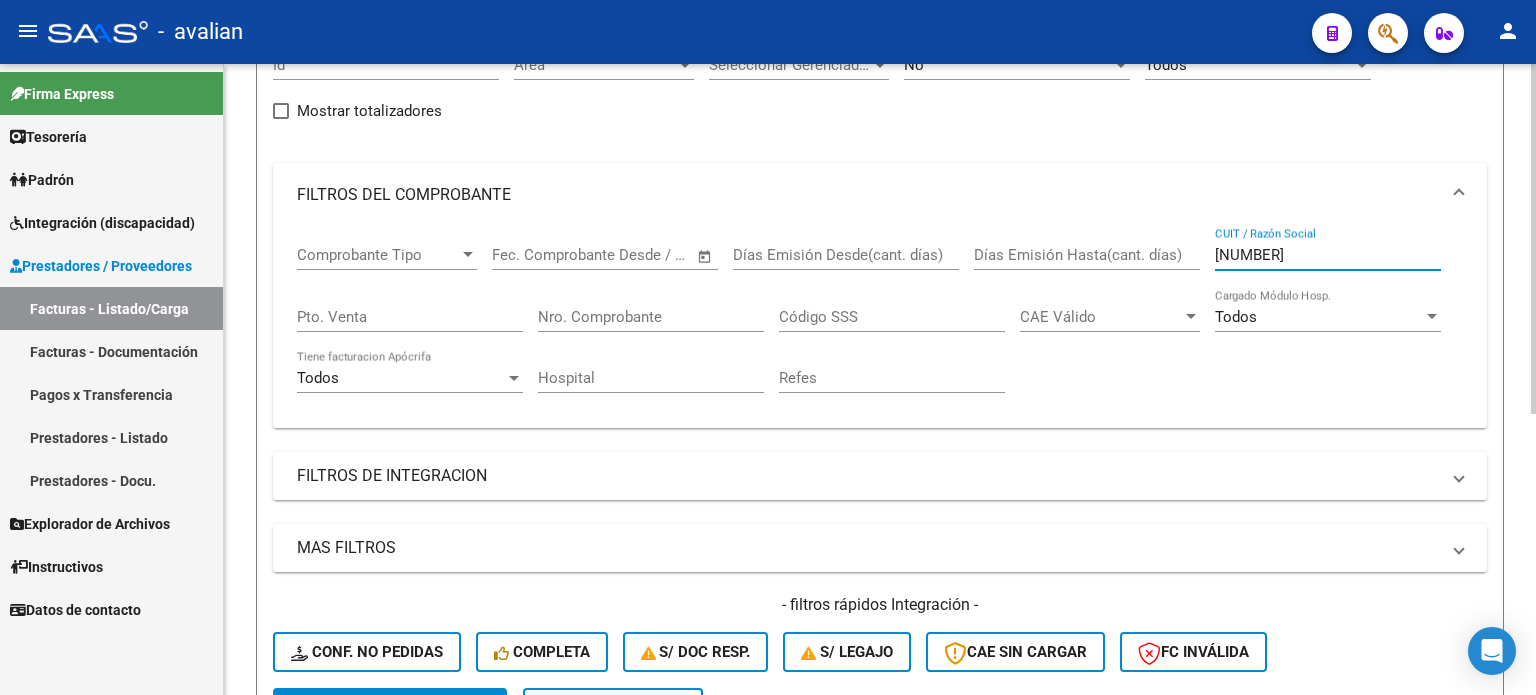 scroll, scrollTop: 174, scrollLeft: 0, axis: vertical 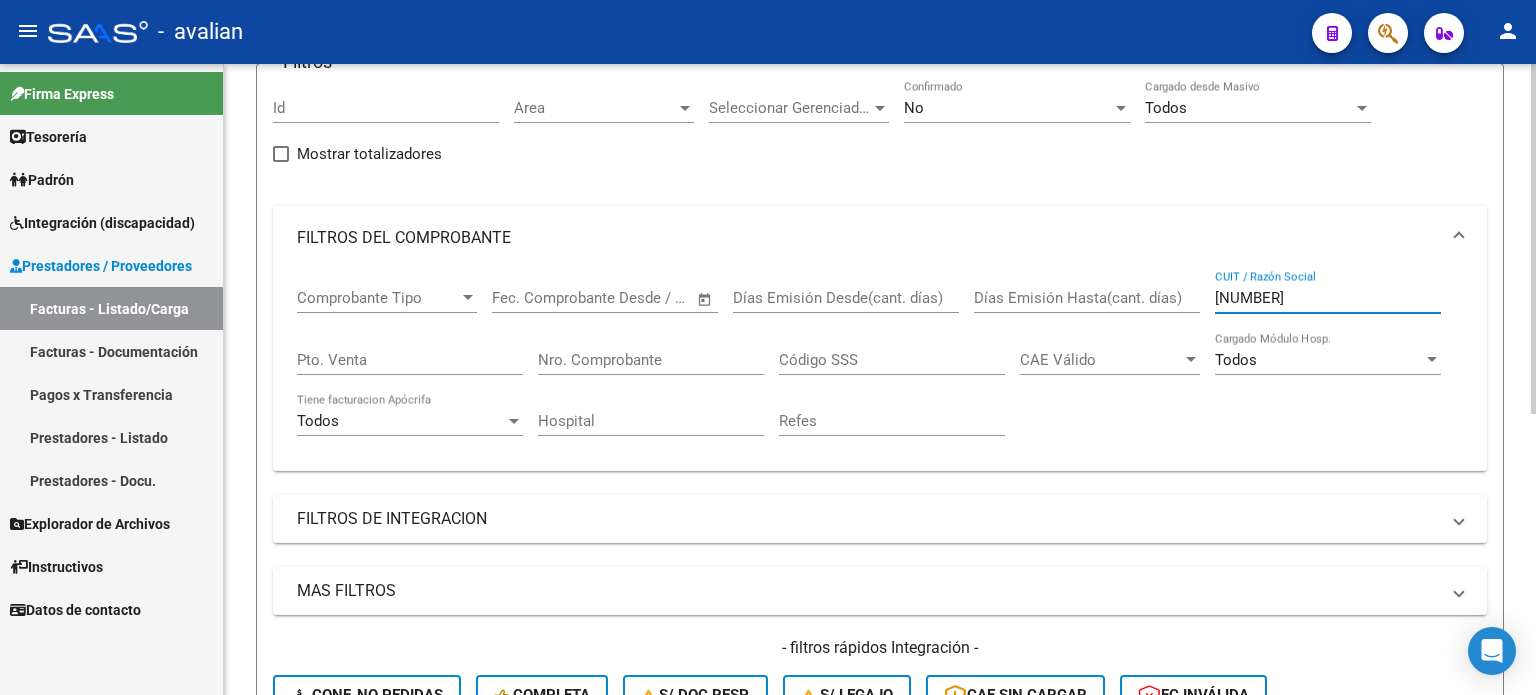 drag, startPoint x: 1317, startPoint y: 296, endPoint x: 1147, endPoint y: 309, distance: 170.49634 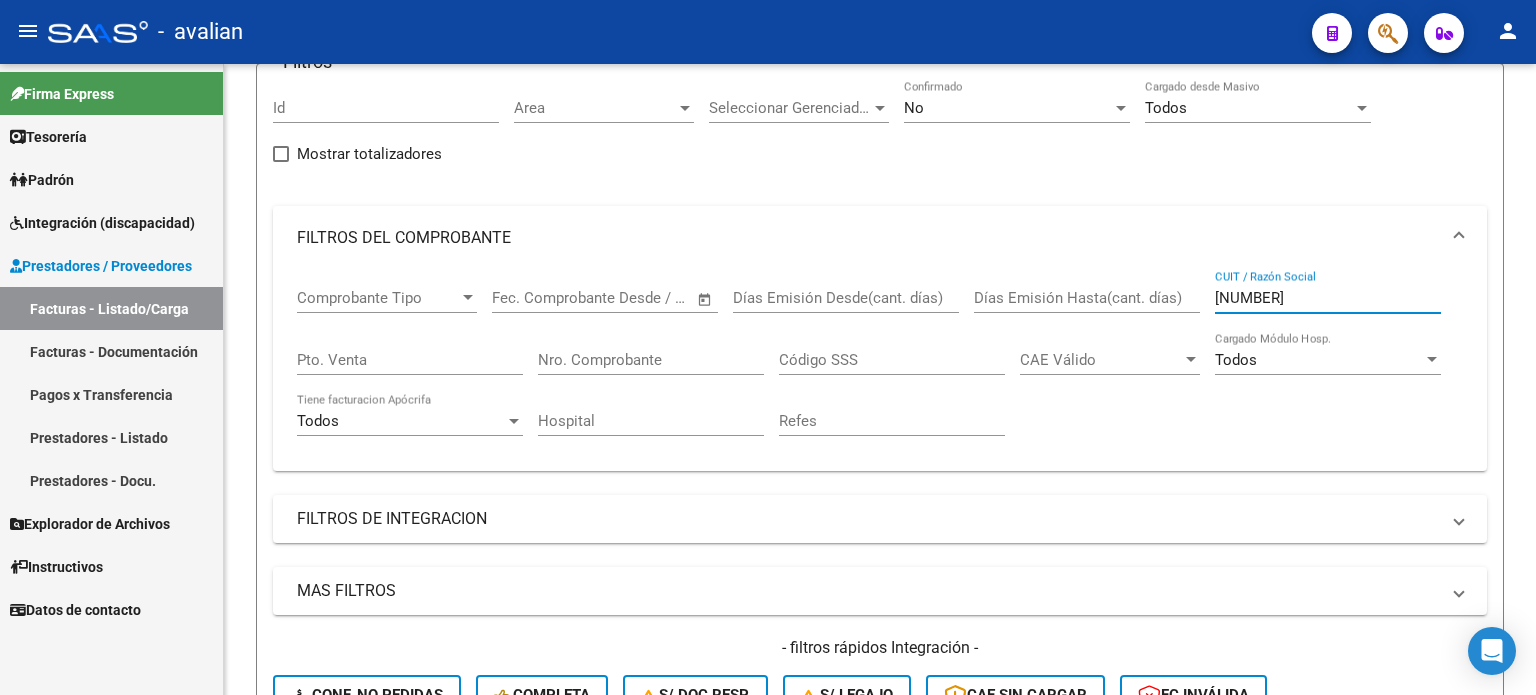 click on "Integración (discapacidad)" at bounding box center (102, 223) 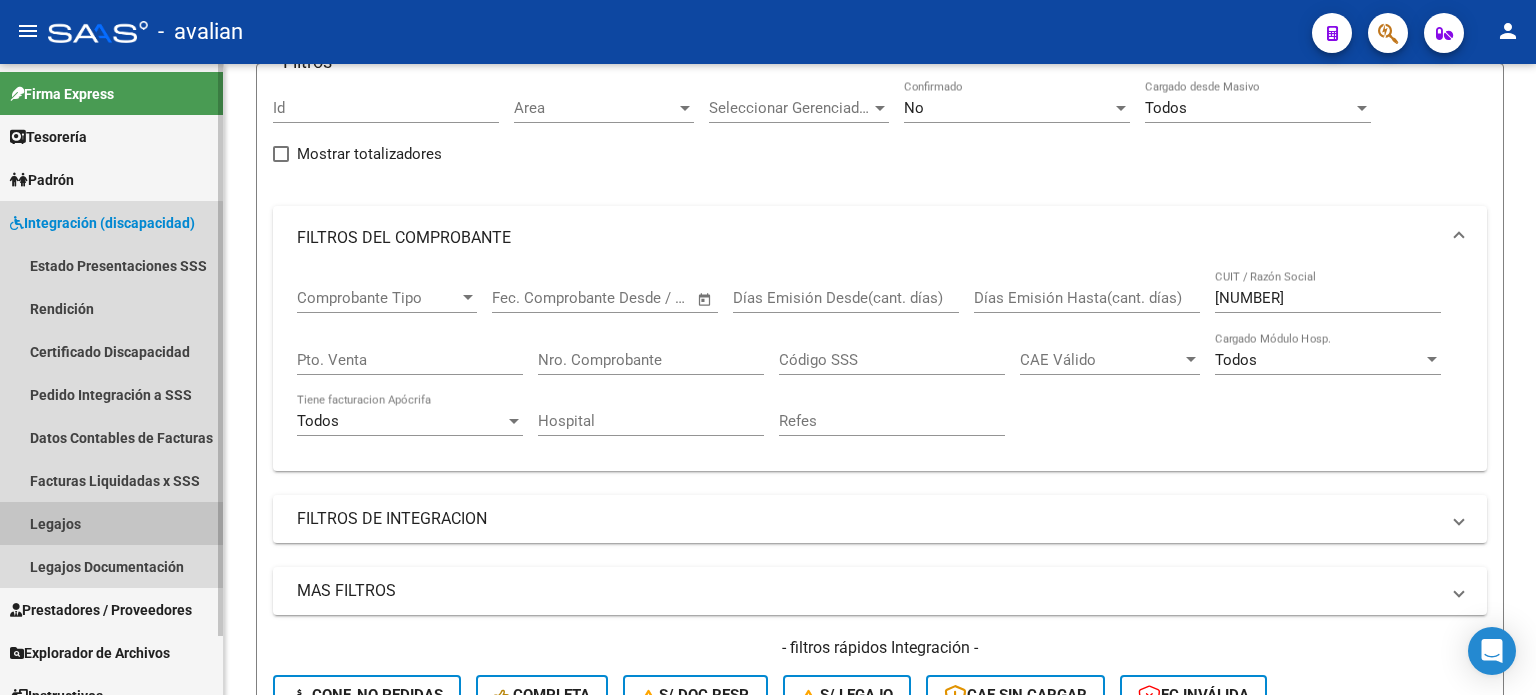 click on "Legajos" at bounding box center [111, 523] 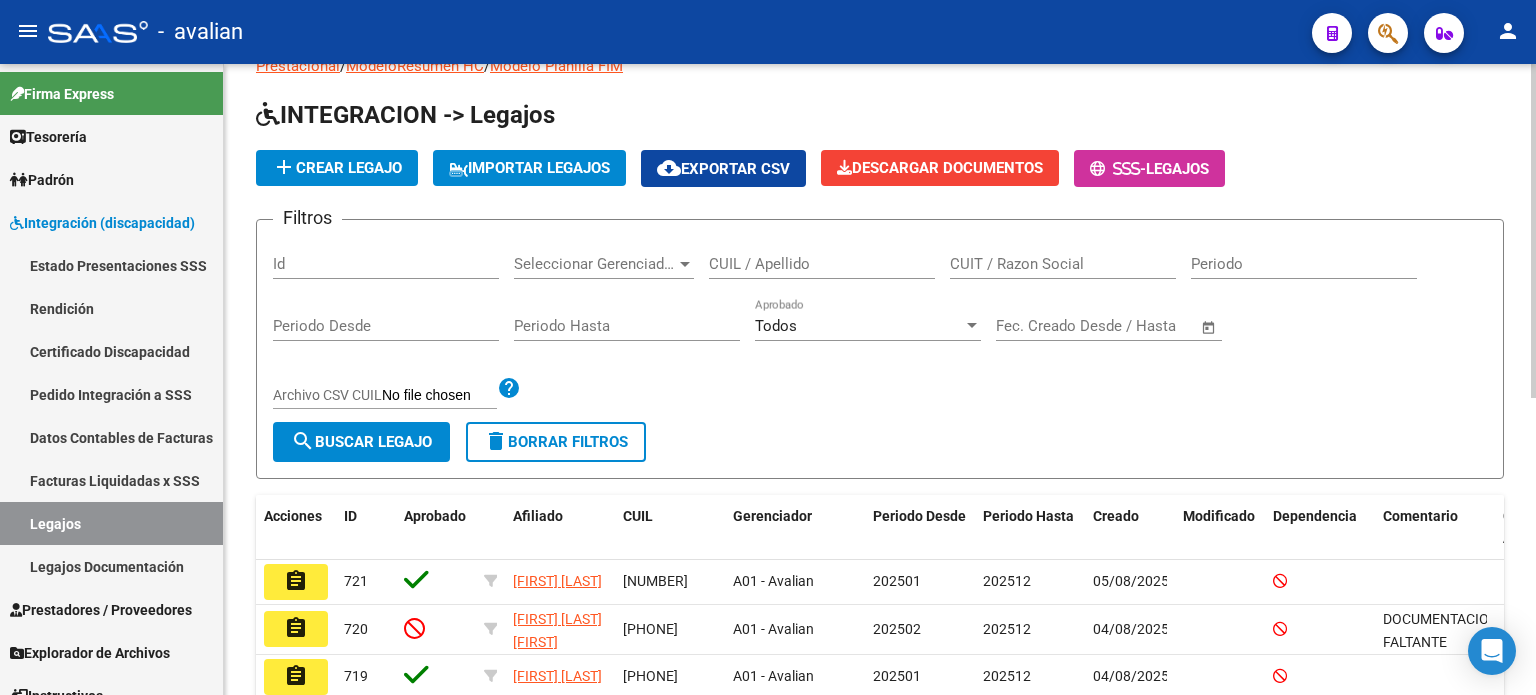 scroll, scrollTop: 41, scrollLeft: 0, axis: vertical 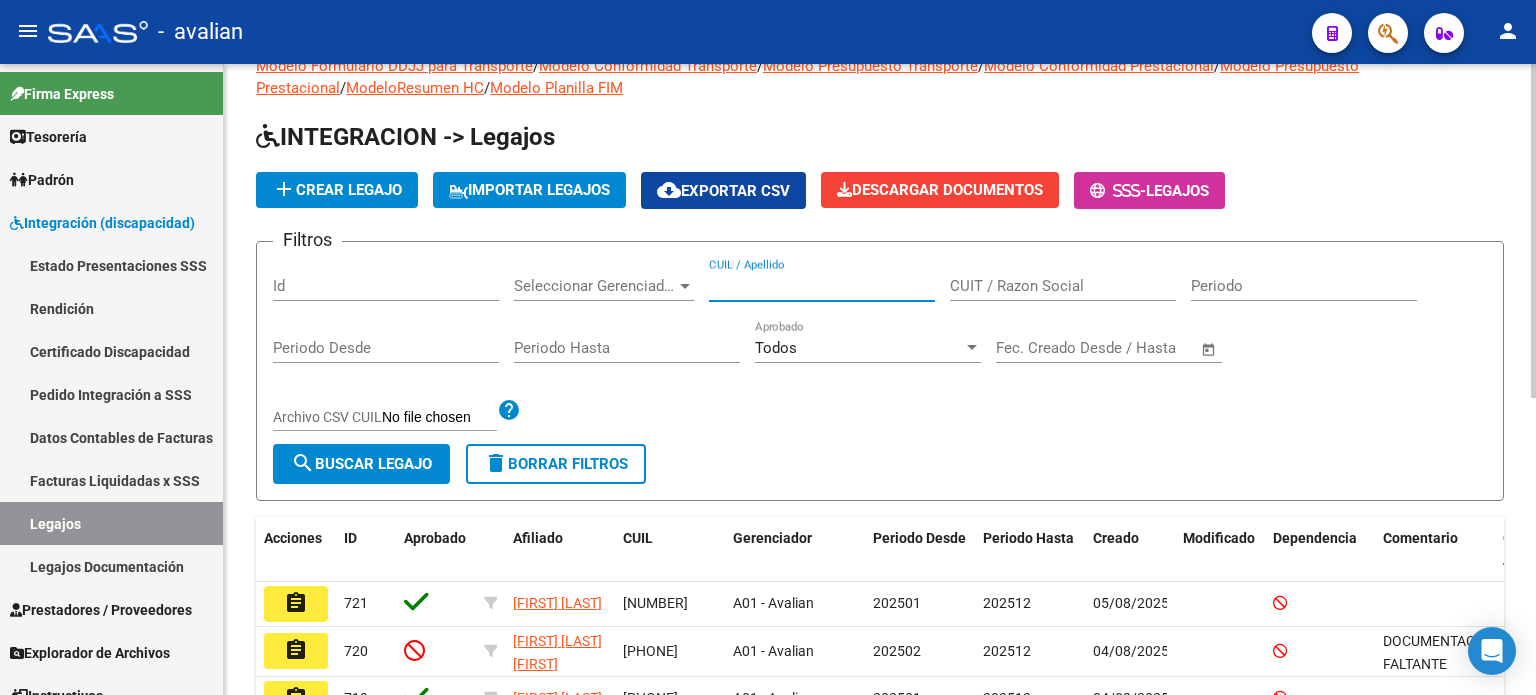 click on "CUIL / Apellido" at bounding box center [822, 286] 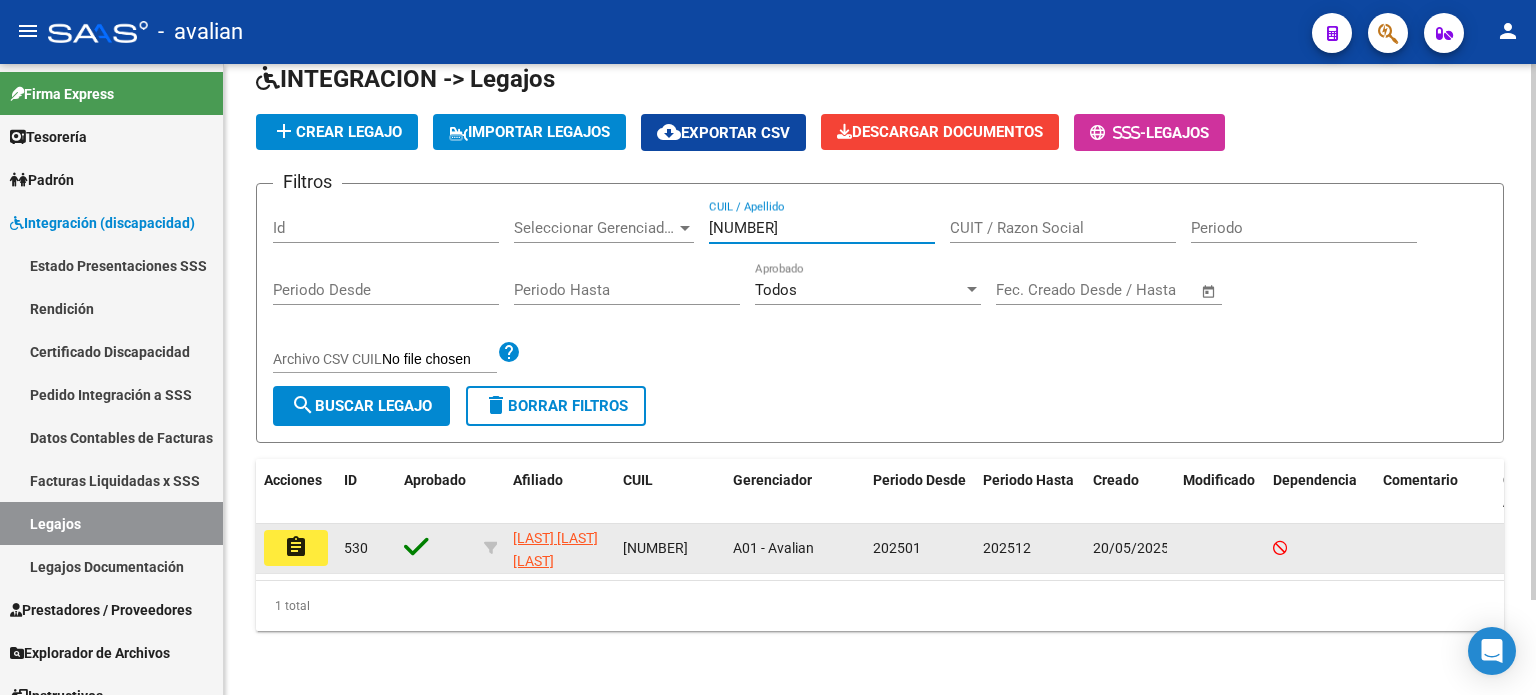 scroll, scrollTop: 111, scrollLeft: 0, axis: vertical 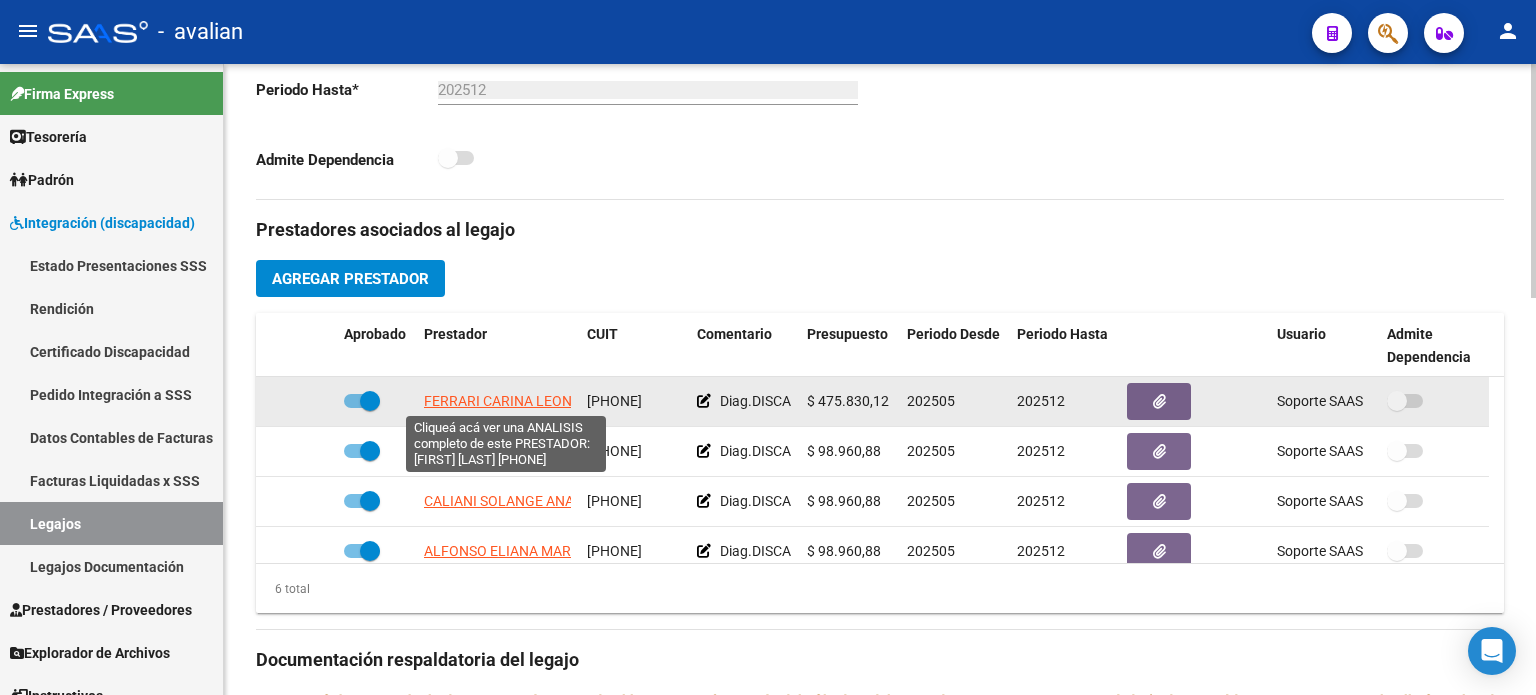 click on "FERRARI CARINA LEONOR" 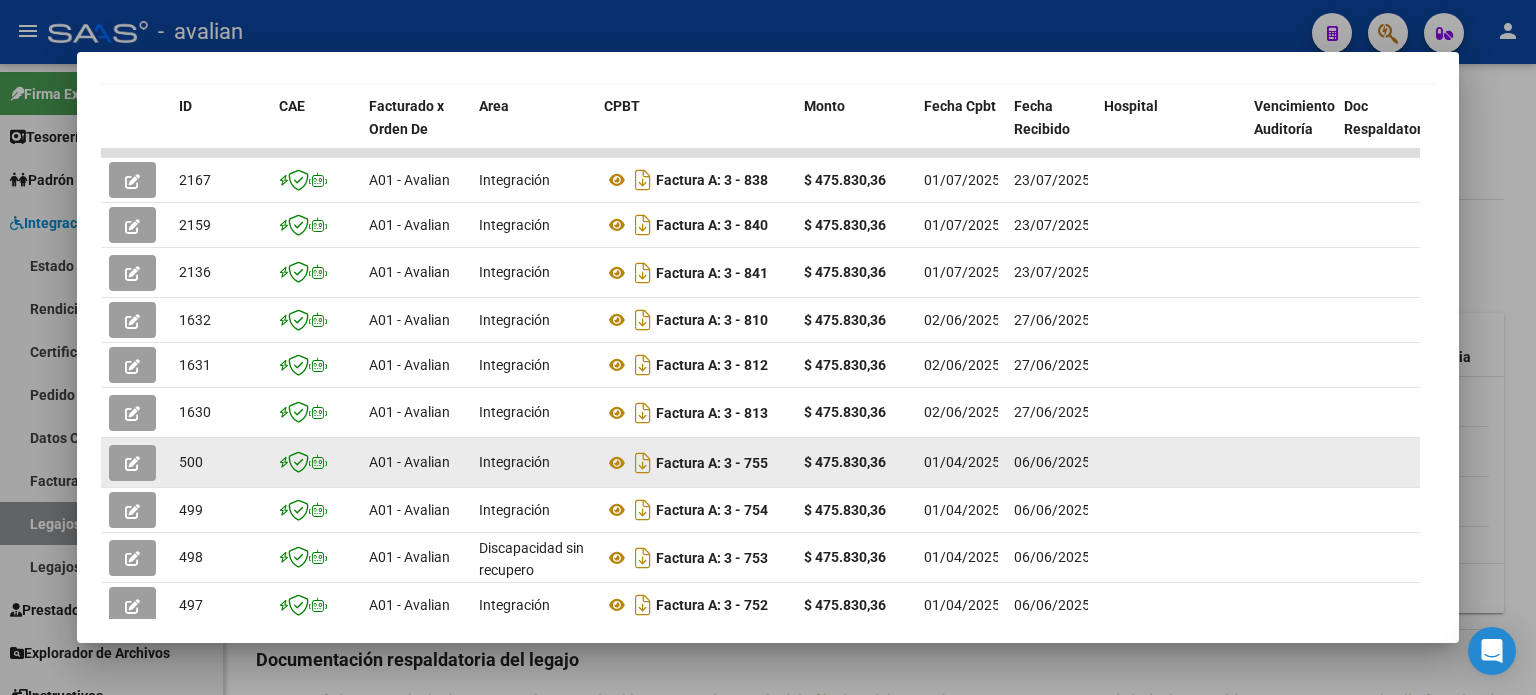 scroll, scrollTop: 490, scrollLeft: 0, axis: vertical 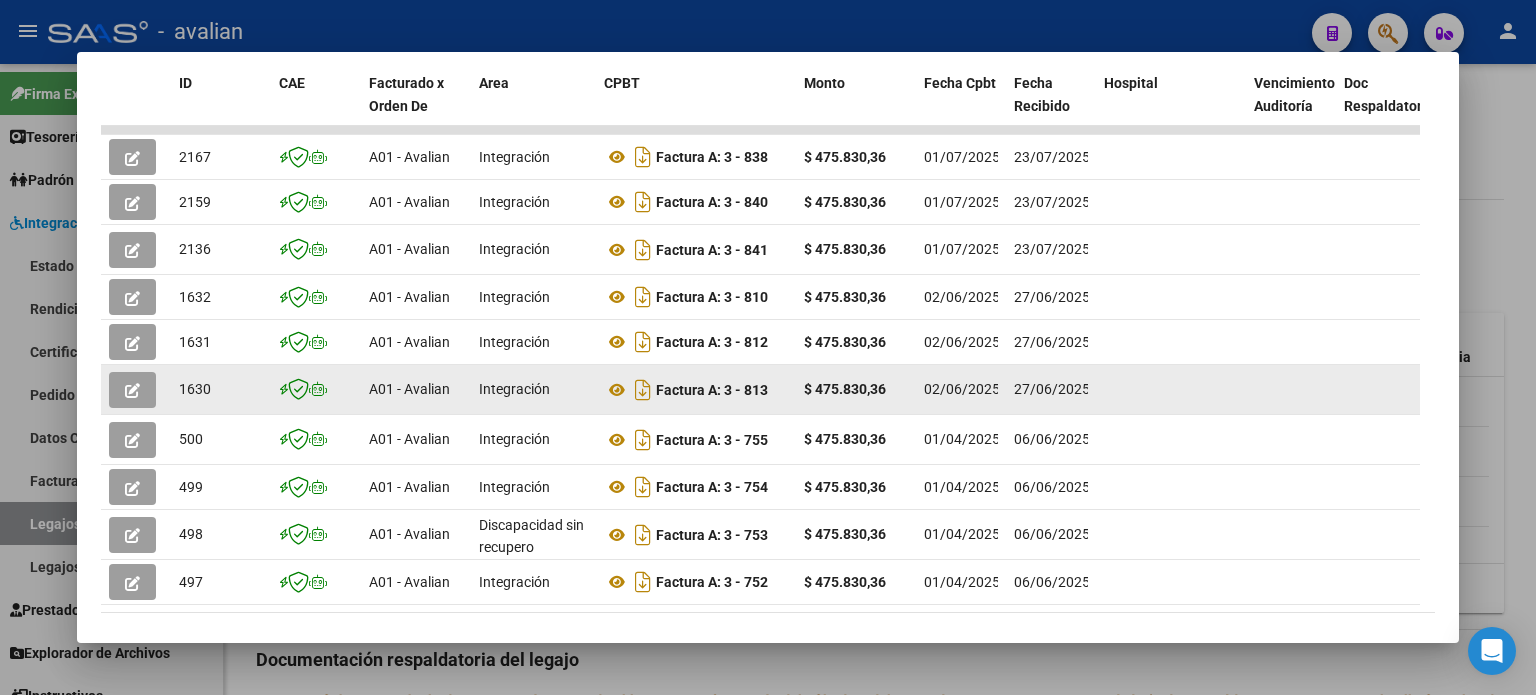 click 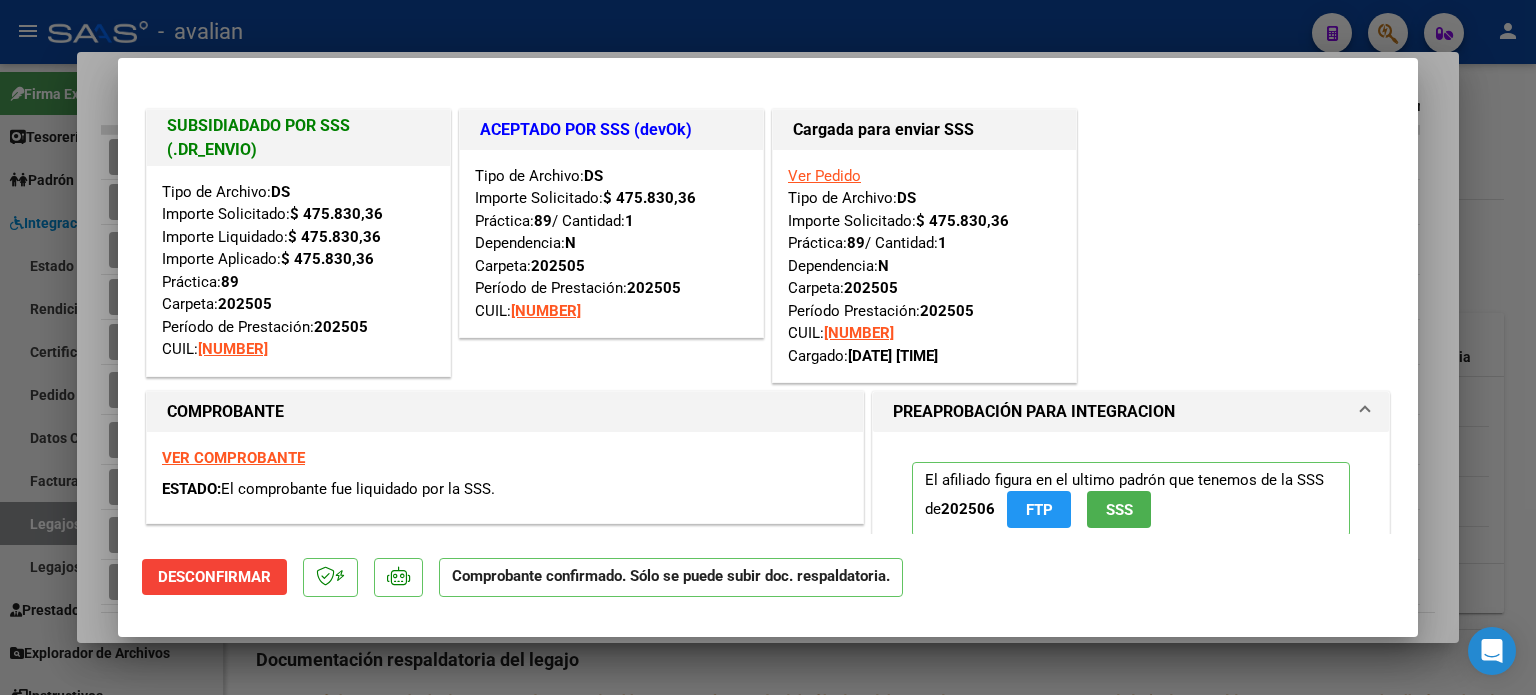 type 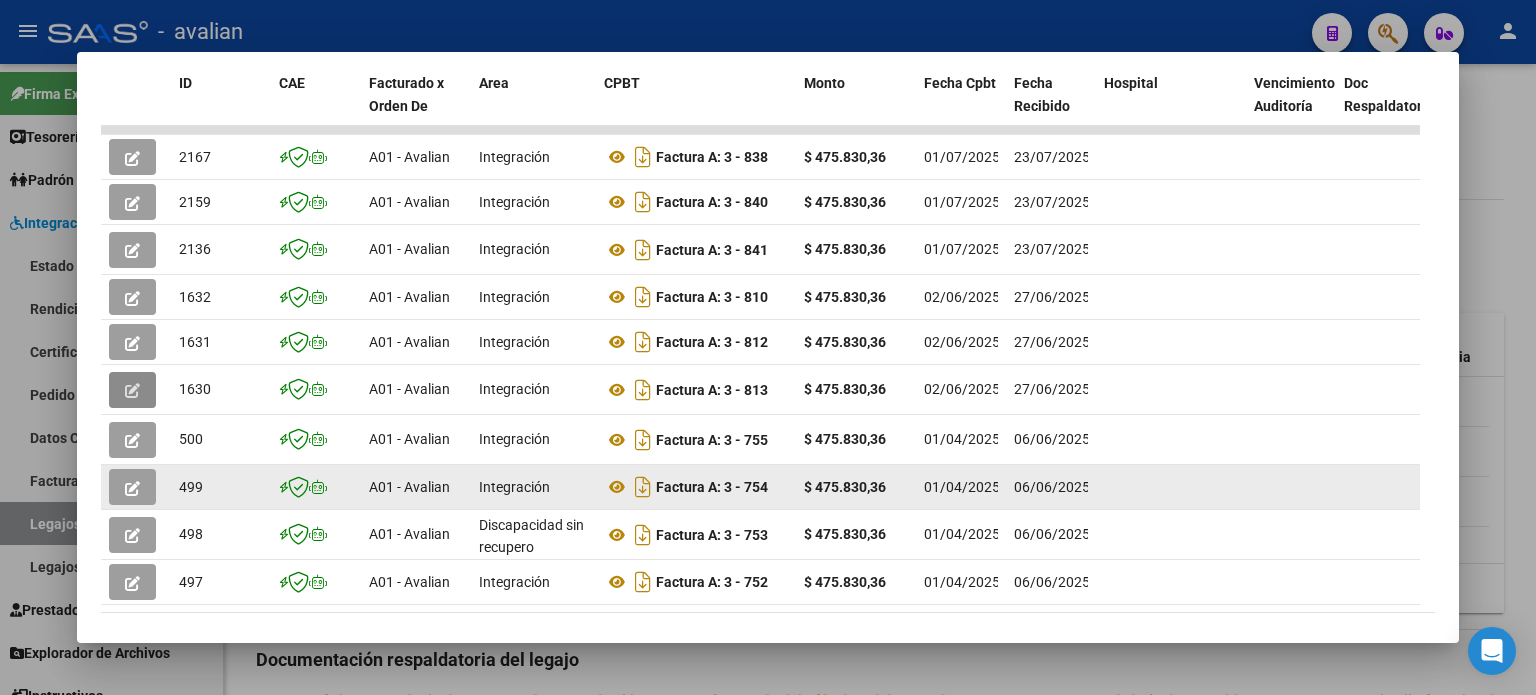 type 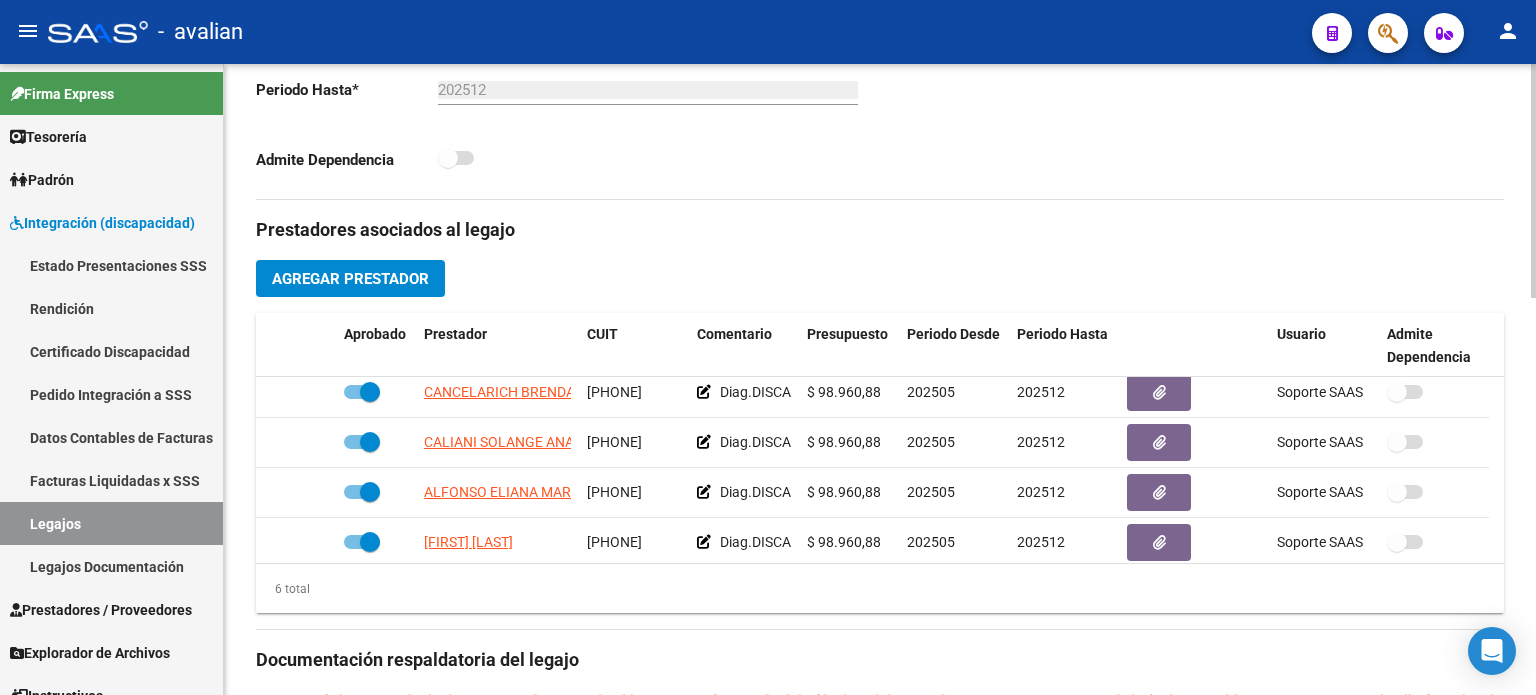 scroll, scrollTop: 120, scrollLeft: 0, axis: vertical 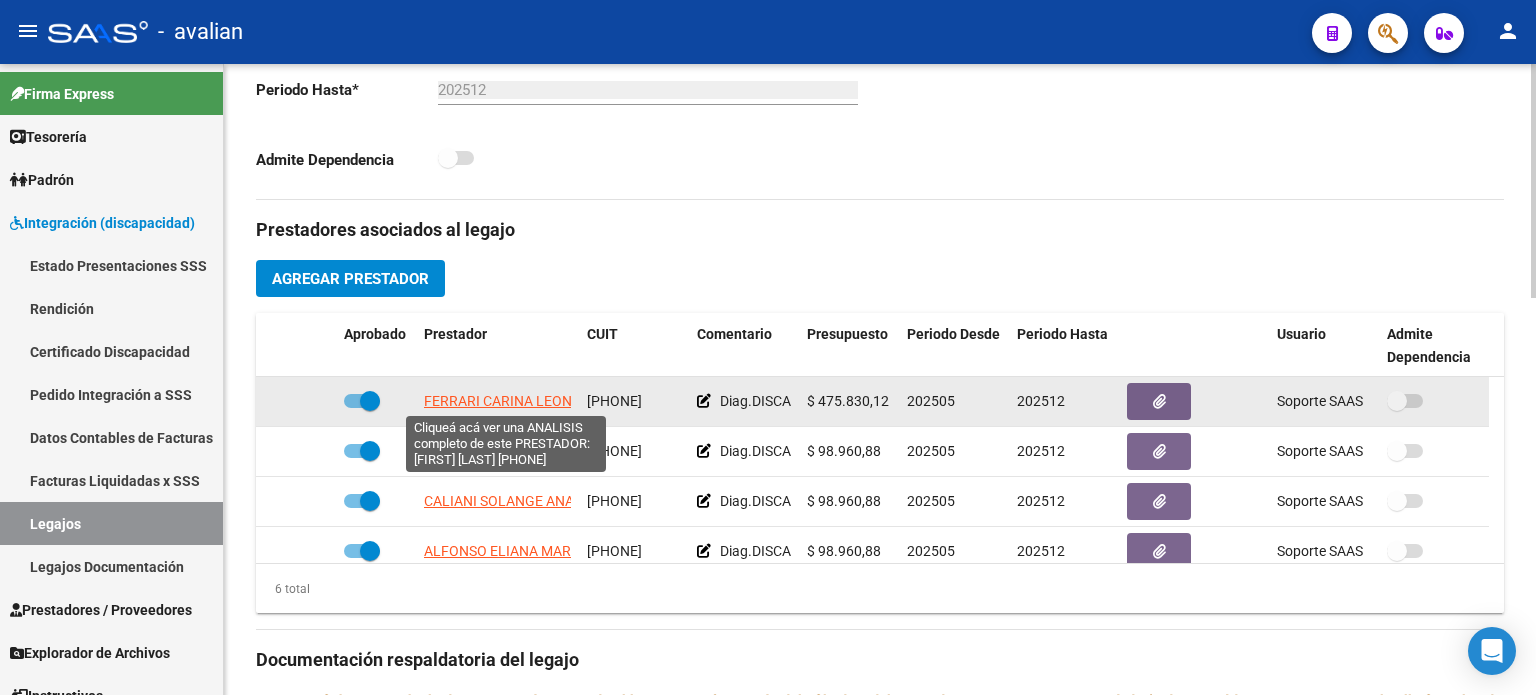 click on "FERRARI CARINA LEONOR" 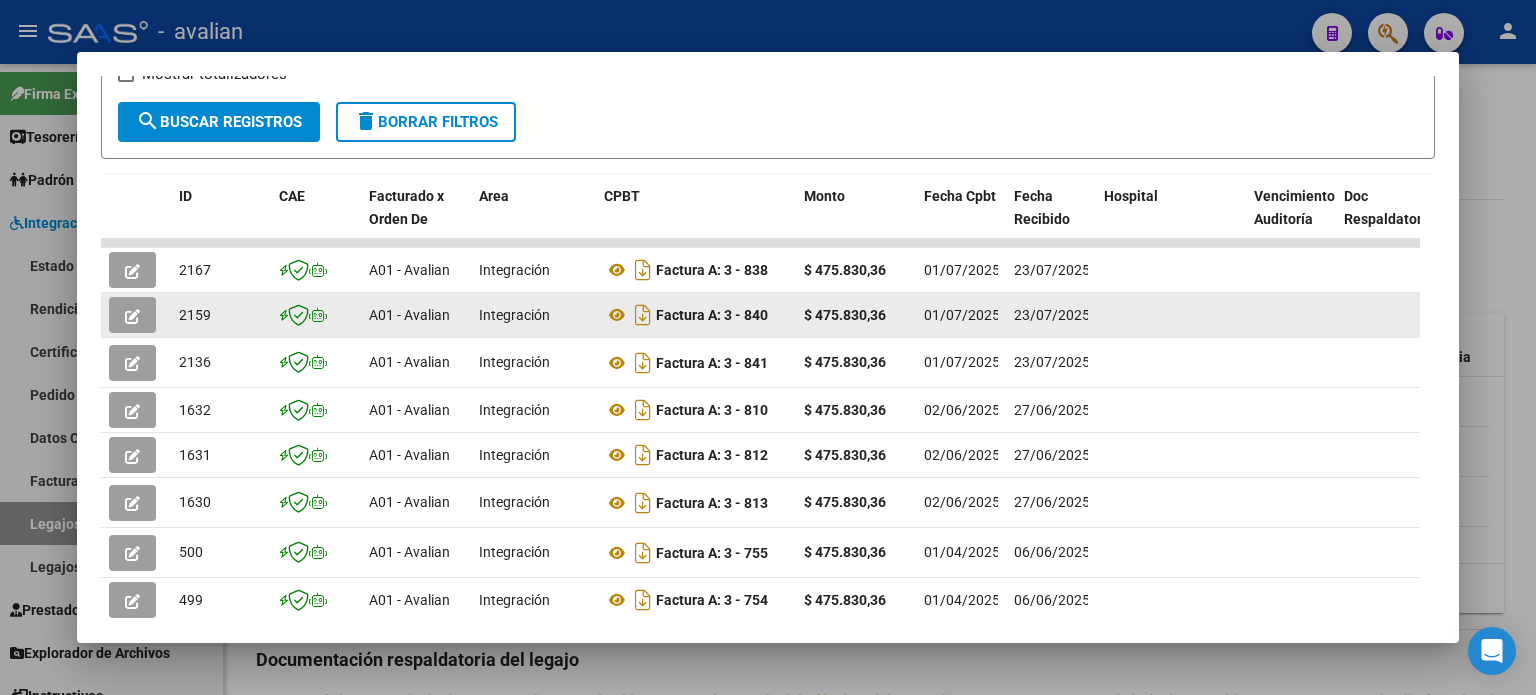 scroll, scrollTop: 348, scrollLeft: 0, axis: vertical 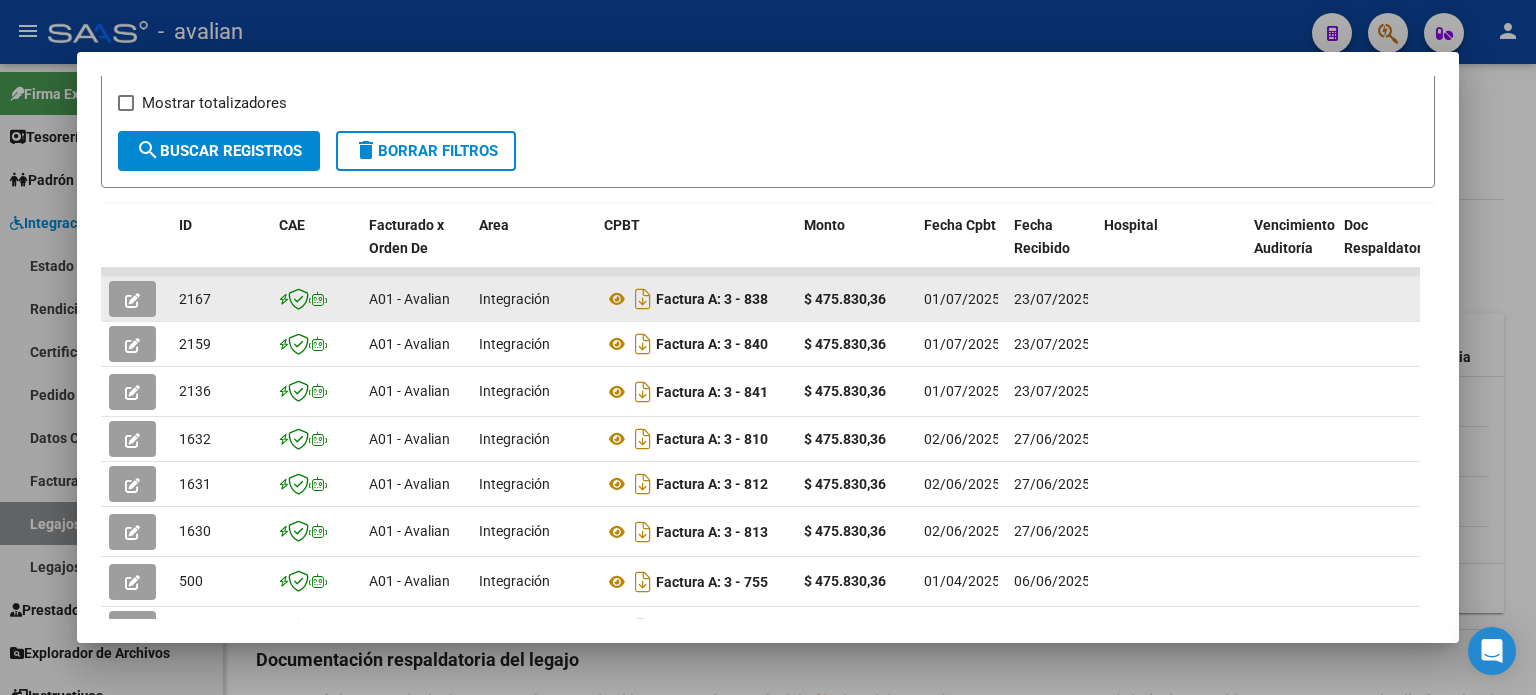 click 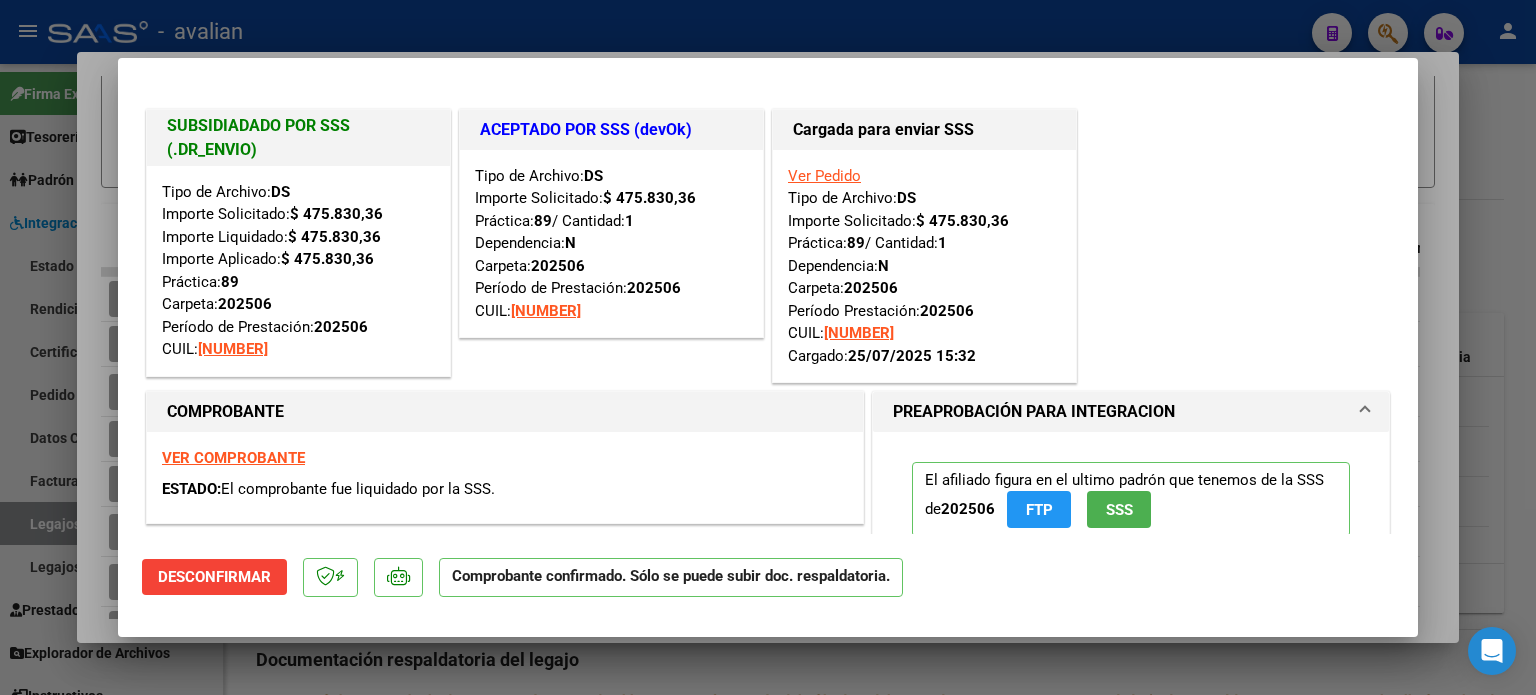 type 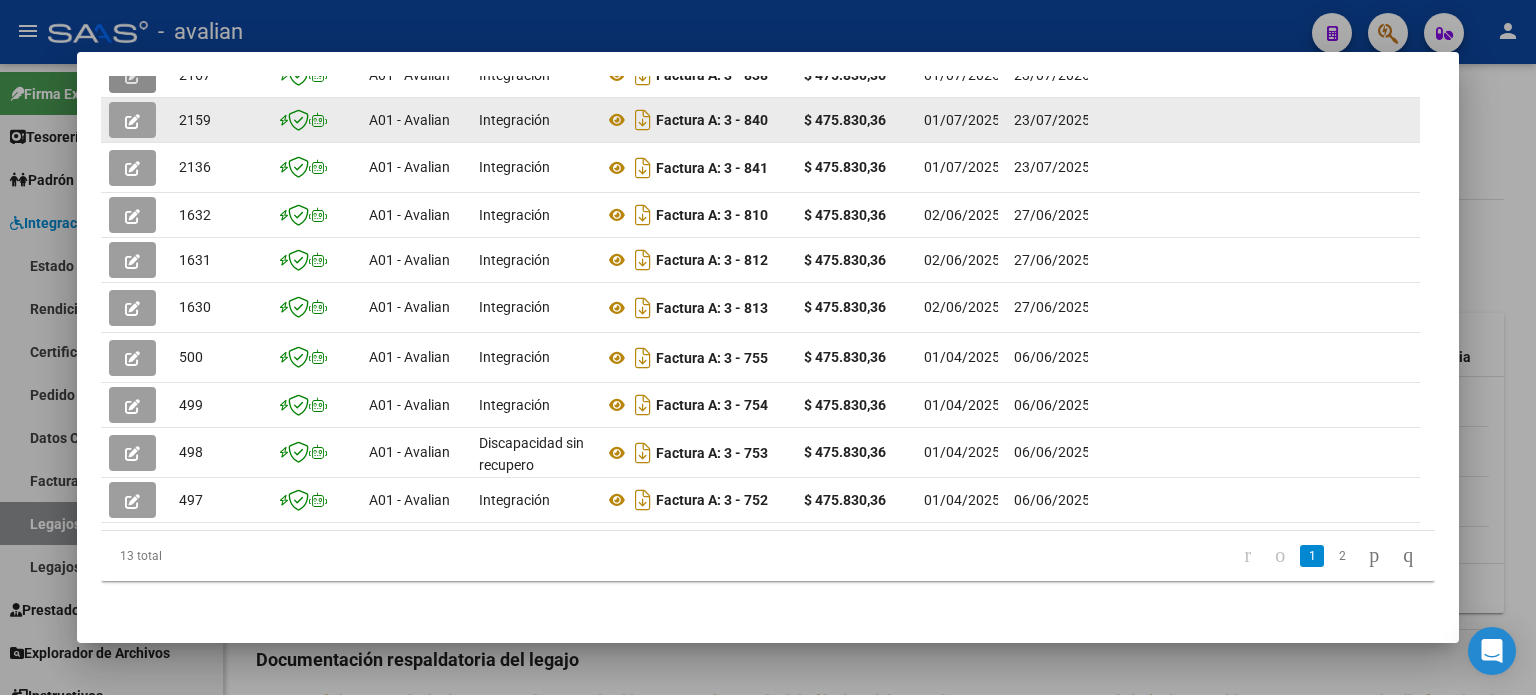 scroll, scrollTop: 615, scrollLeft: 0, axis: vertical 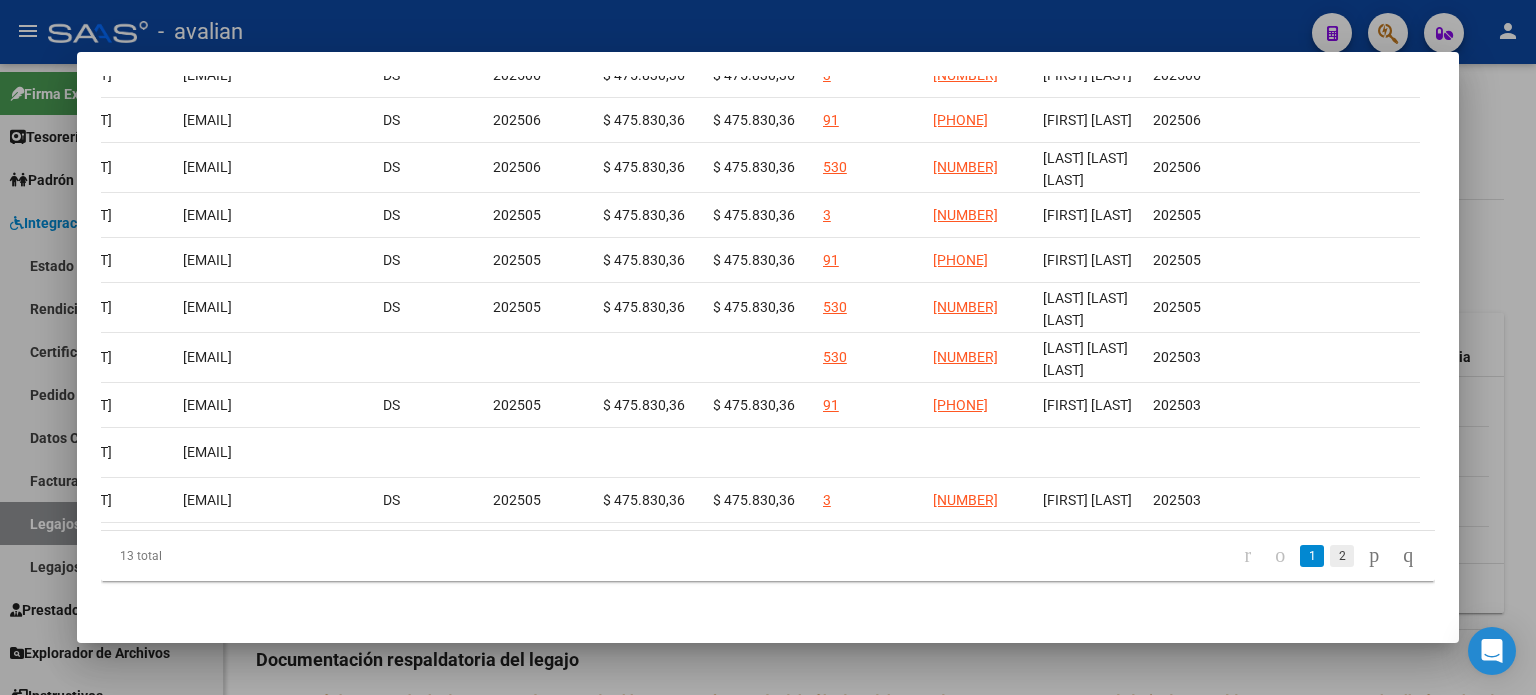 click on "2" 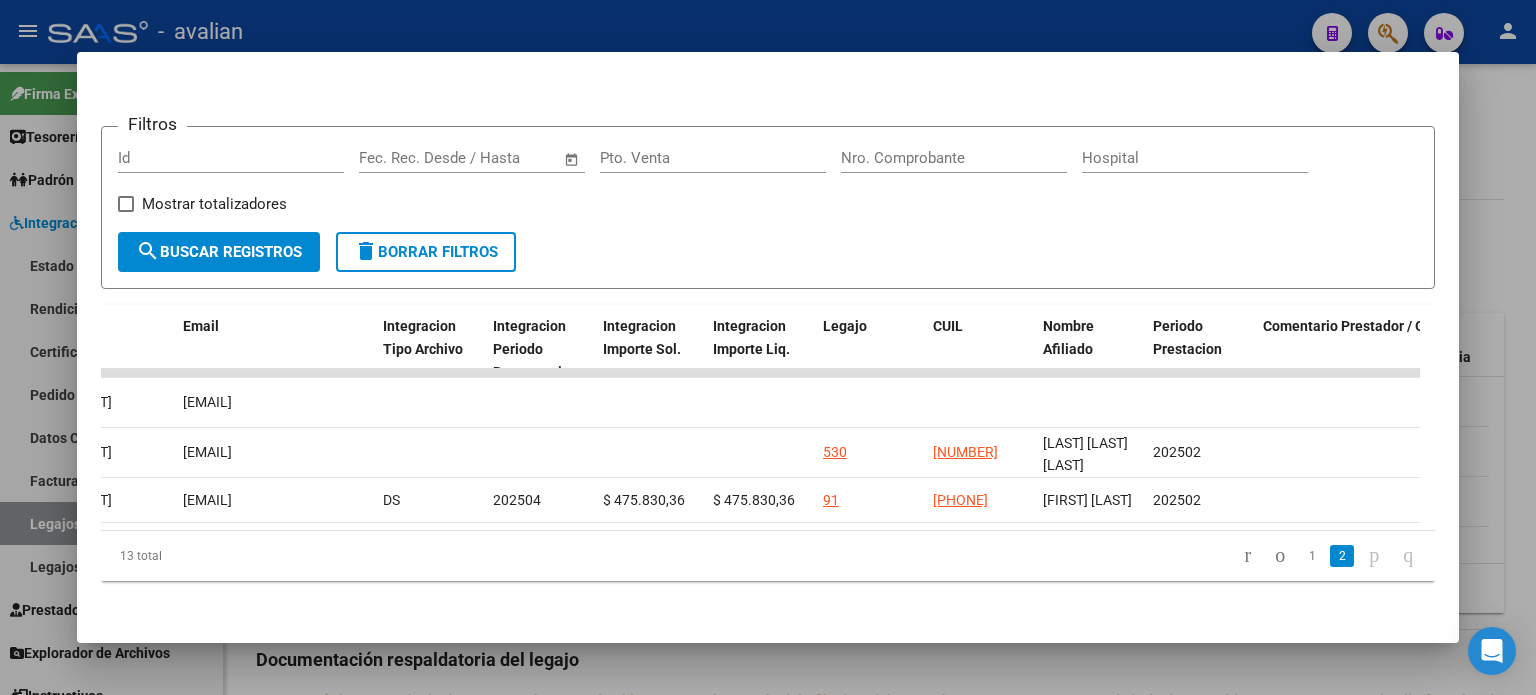 scroll, scrollTop: 265, scrollLeft: 0, axis: vertical 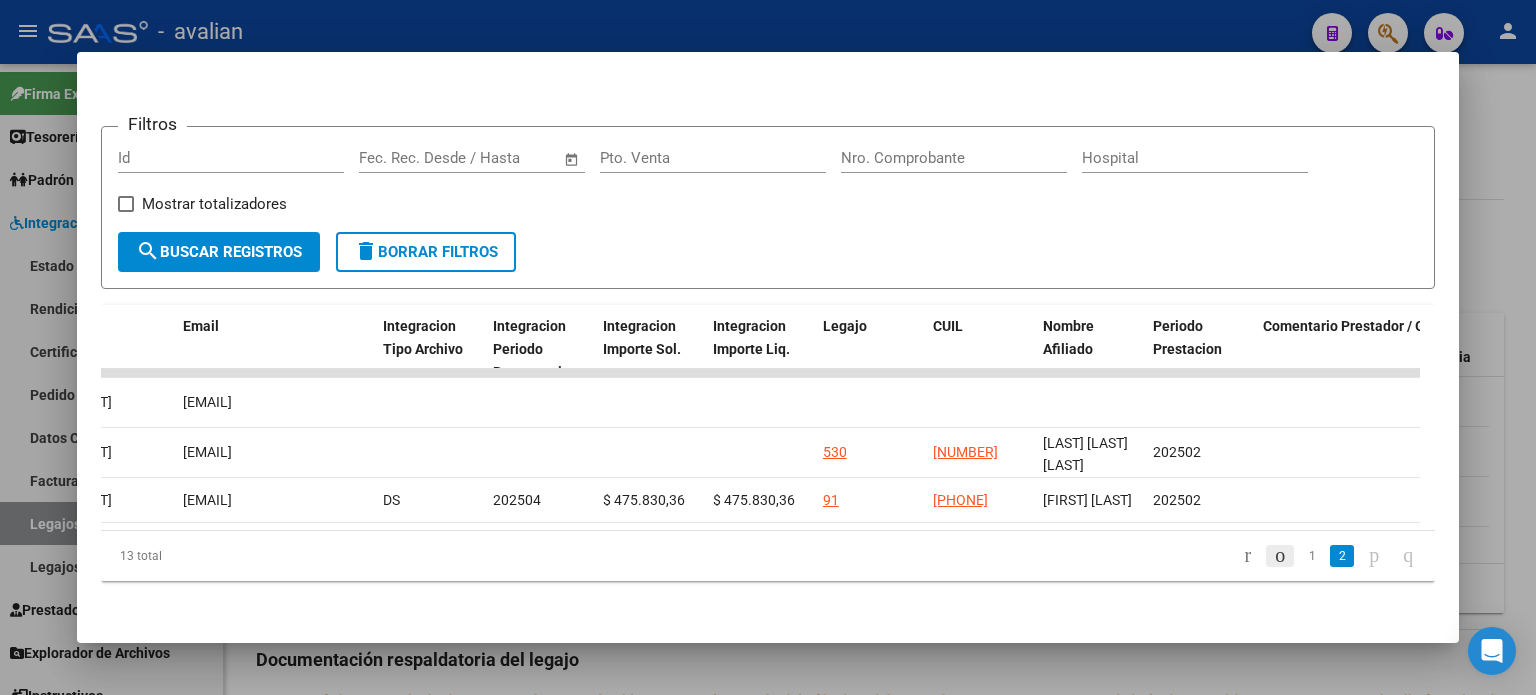 click 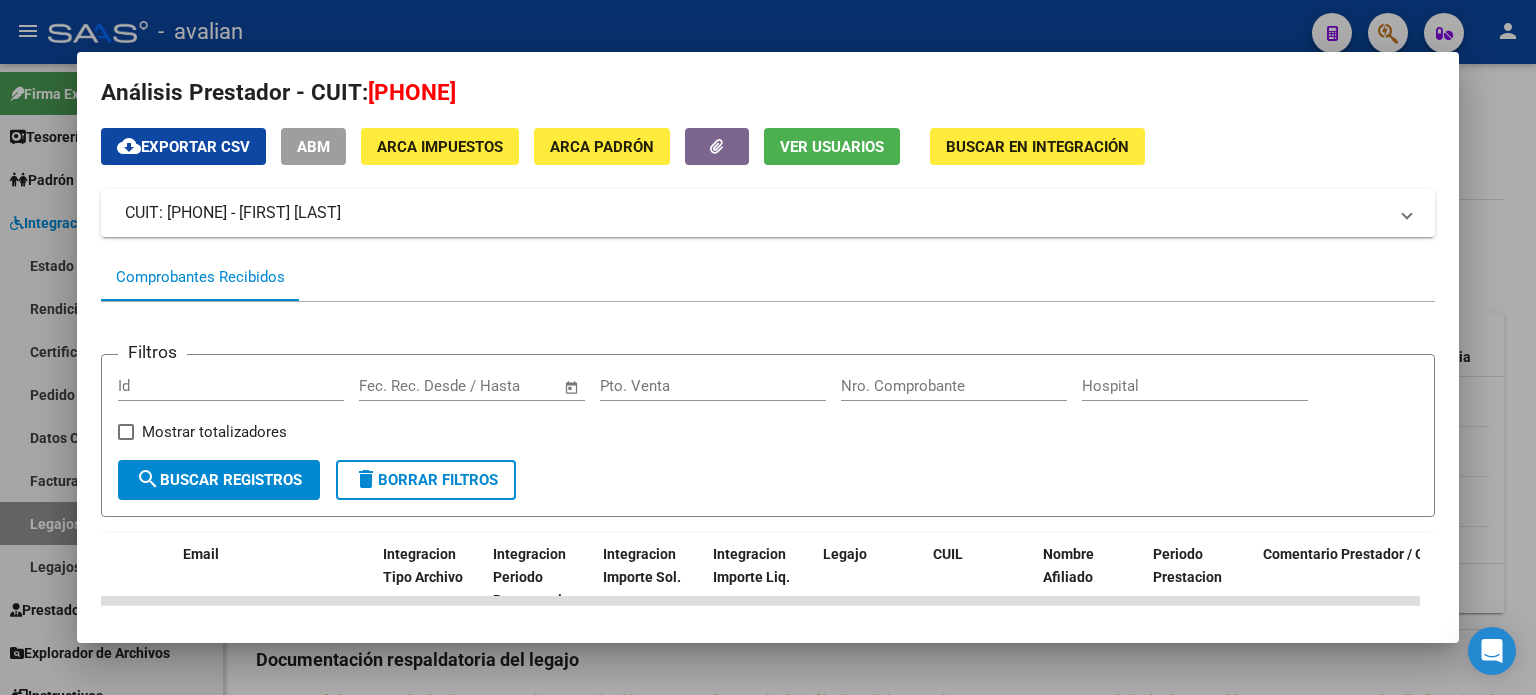 scroll, scrollTop: 0, scrollLeft: 0, axis: both 